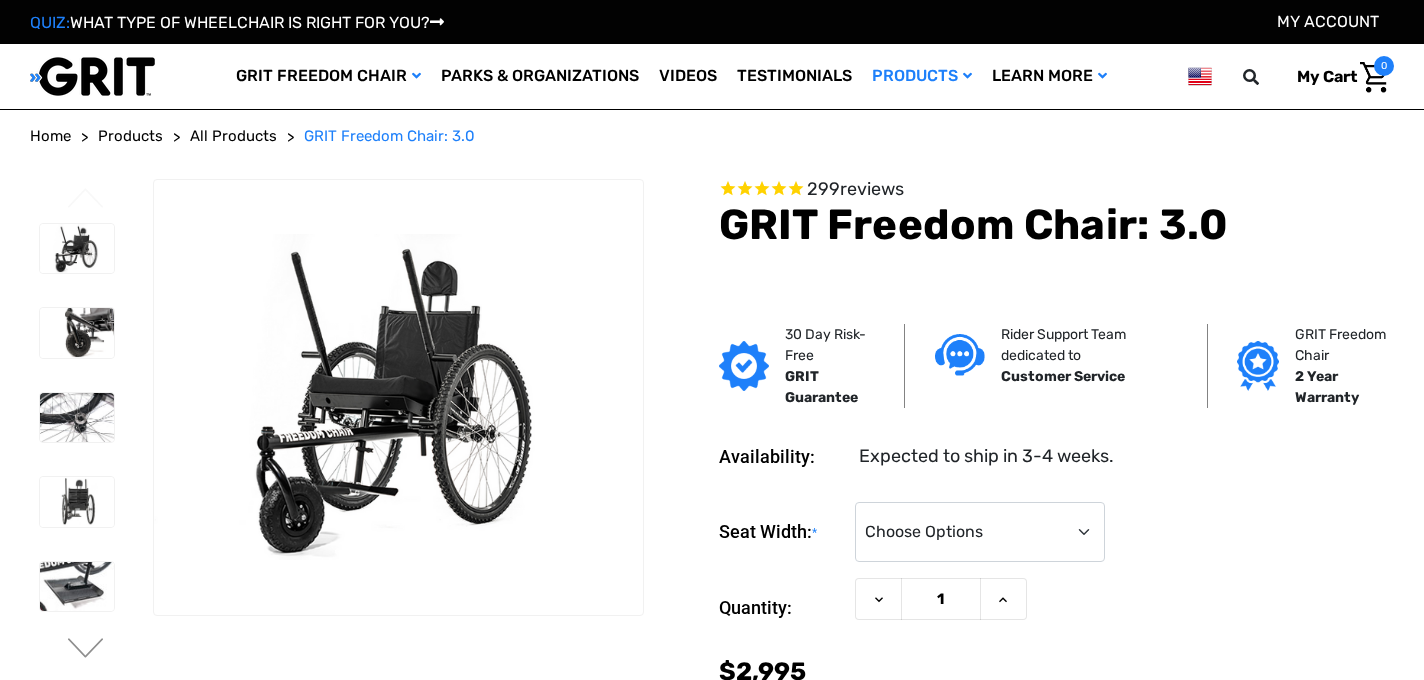 scroll, scrollTop: 0, scrollLeft: 0, axis: both 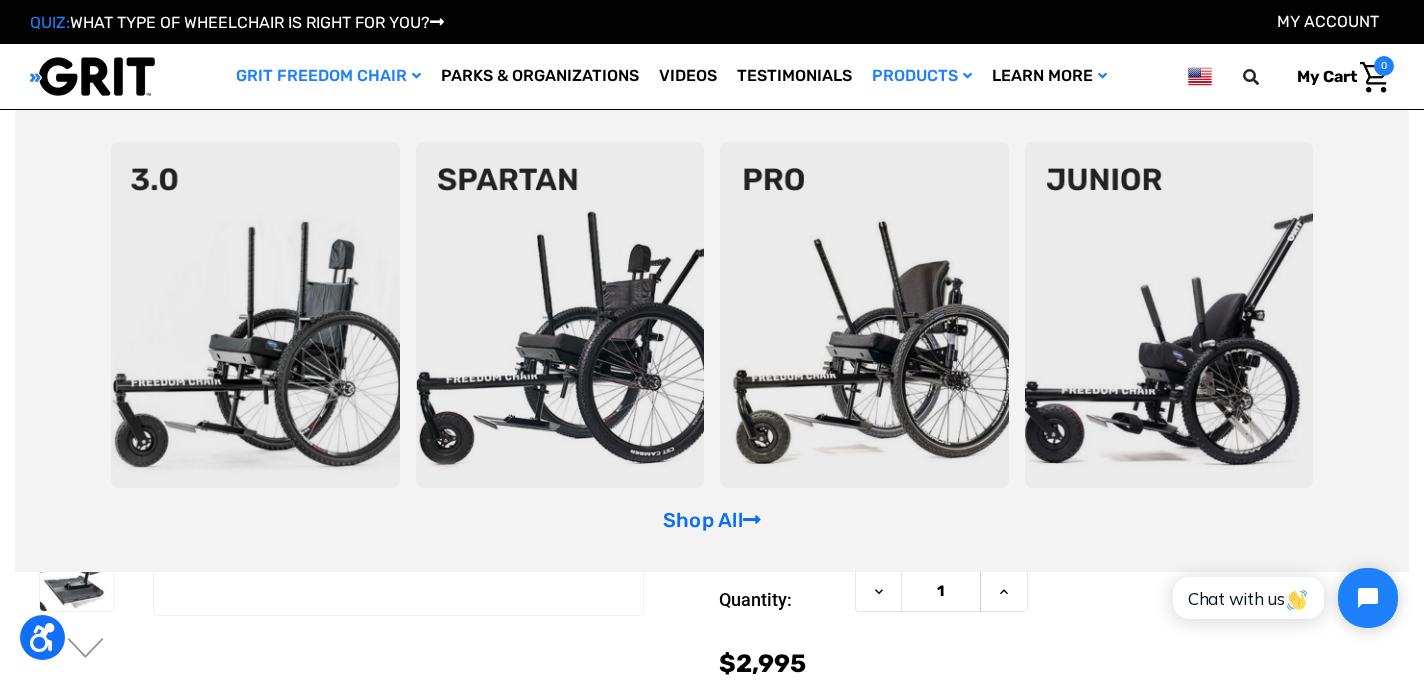 click at bounding box center [255, 315] 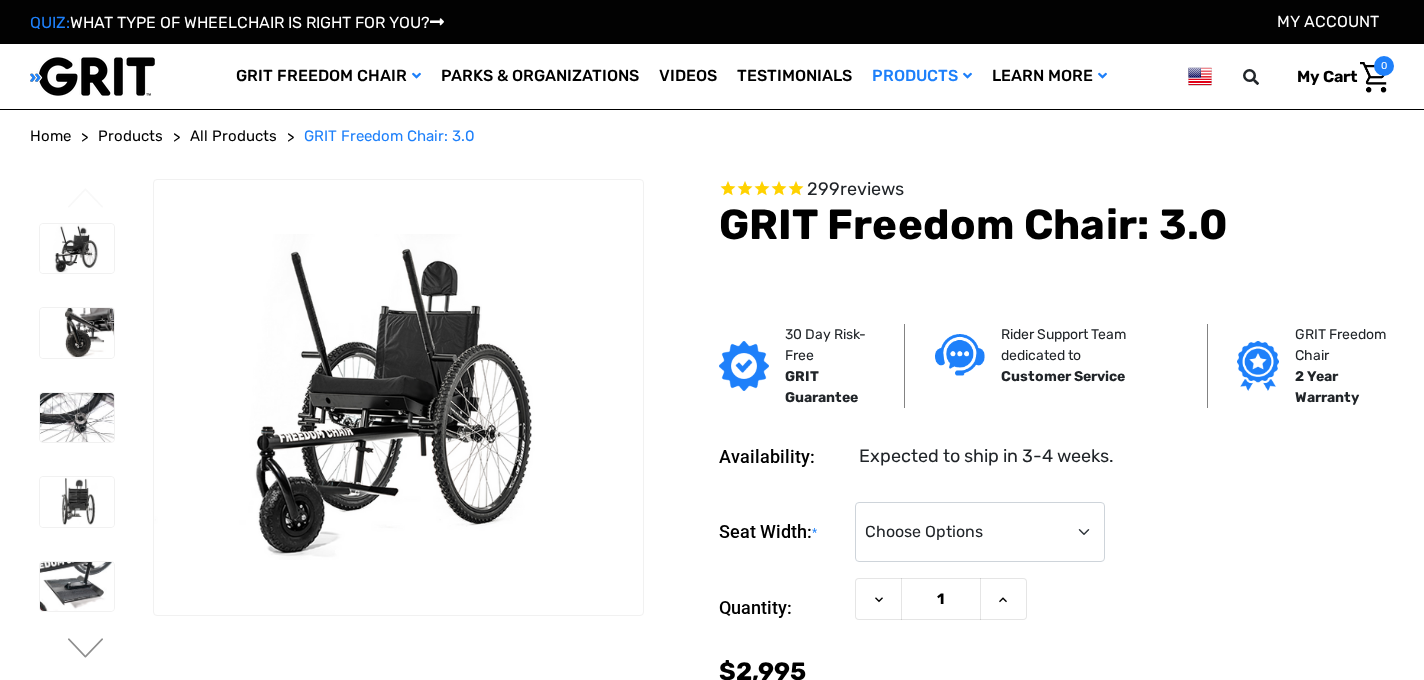 scroll, scrollTop: 0, scrollLeft: 0, axis: both 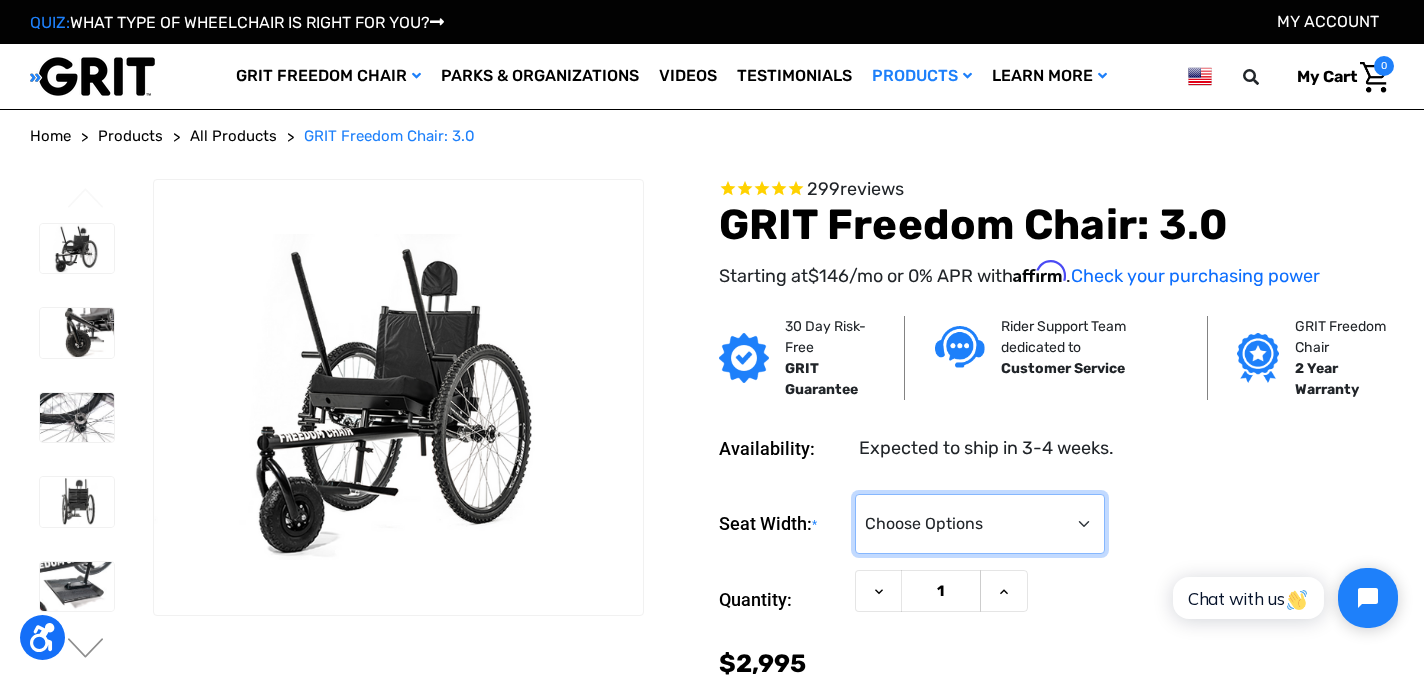 click on "Choose Options
16"
18"
20"" at bounding box center [980, 524] 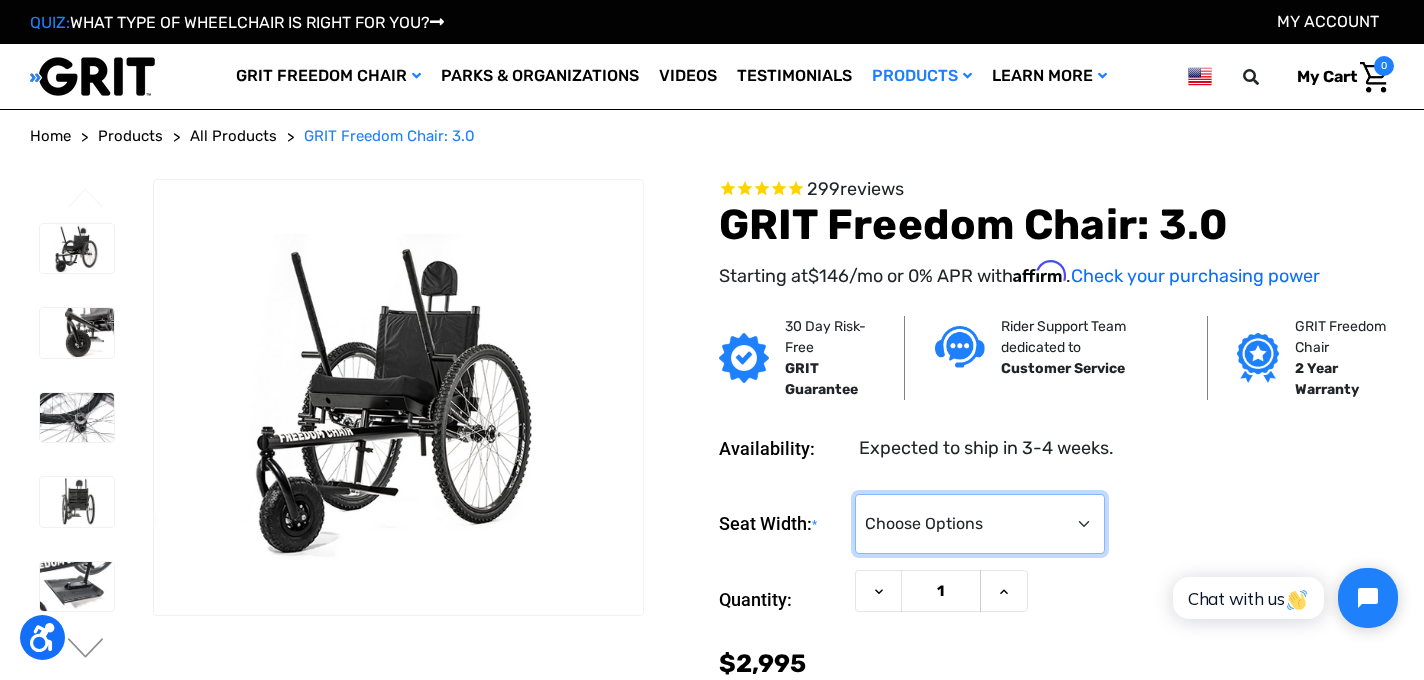 select on "325" 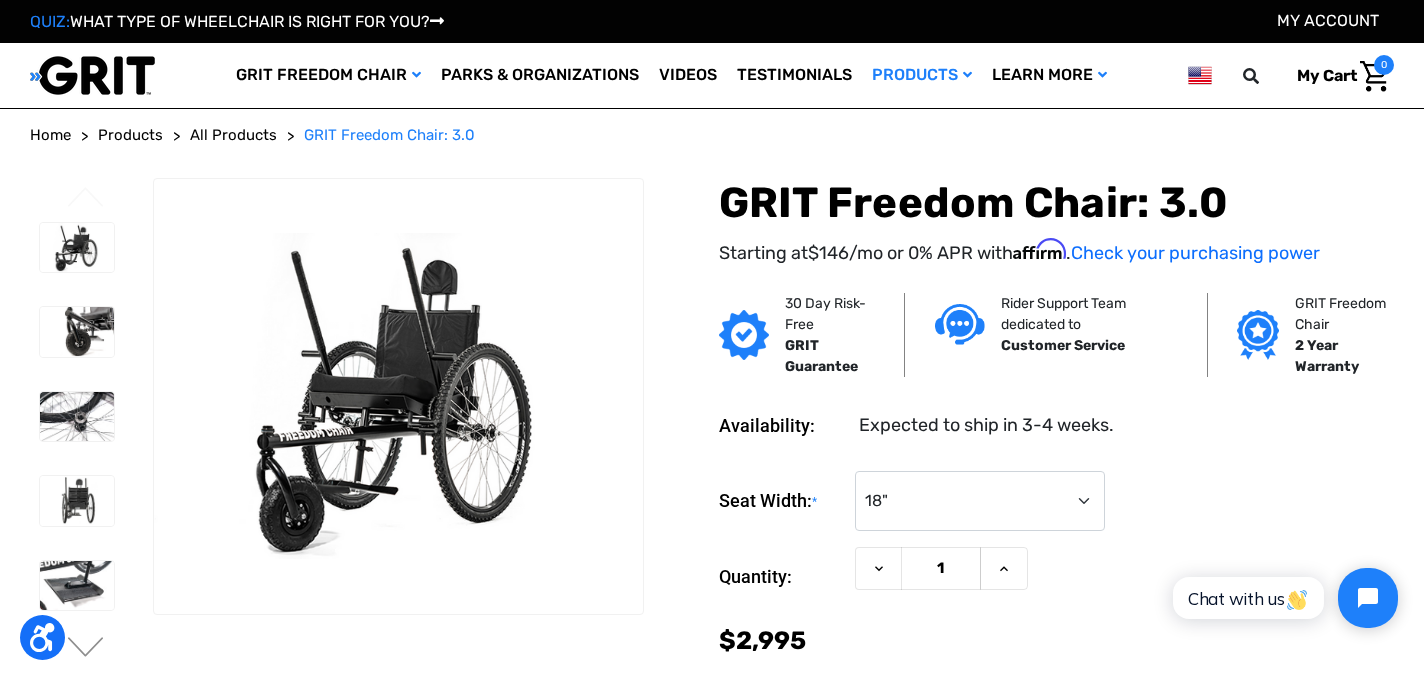 scroll, scrollTop: 0, scrollLeft: 0, axis: both 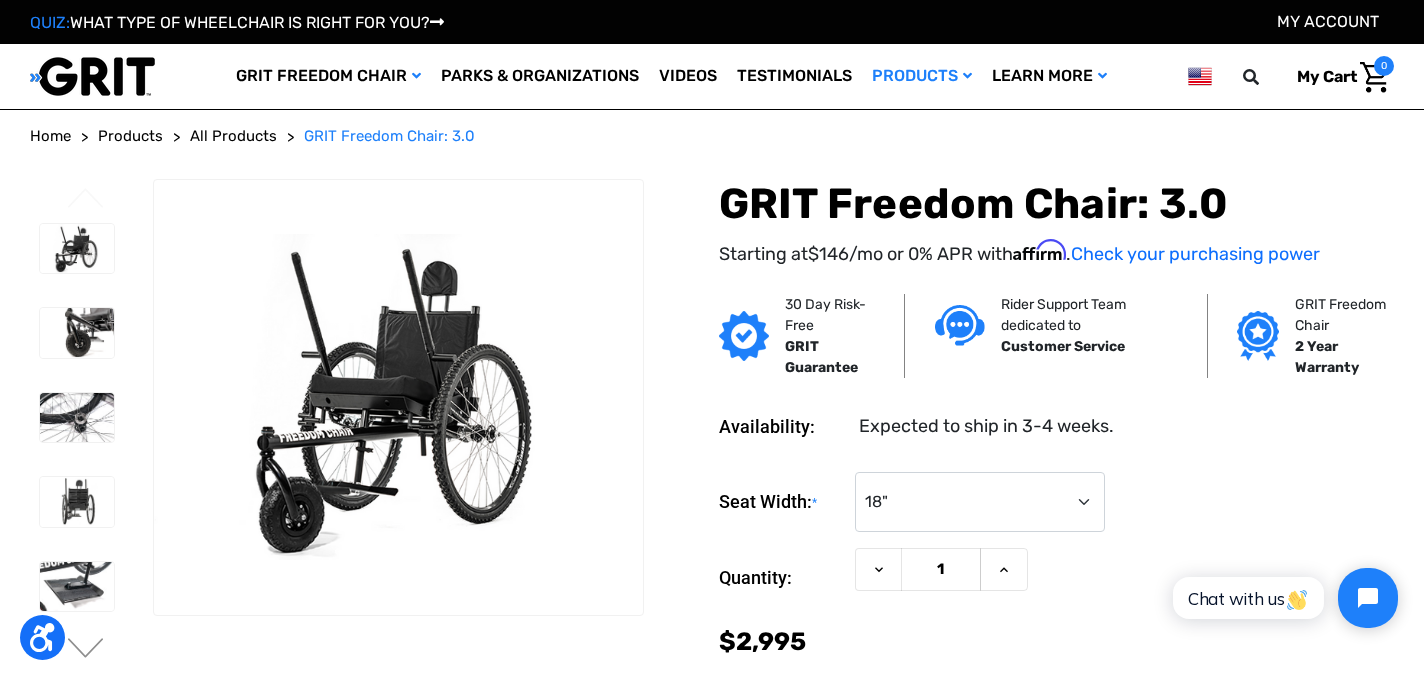 click on "Quantity:
Decrease Quantity of GRIT Freedom Chair: 3.0
1
Increase Quantity of GRIT Freedom Chair: 3.0" at bounding box center (1056, 578) 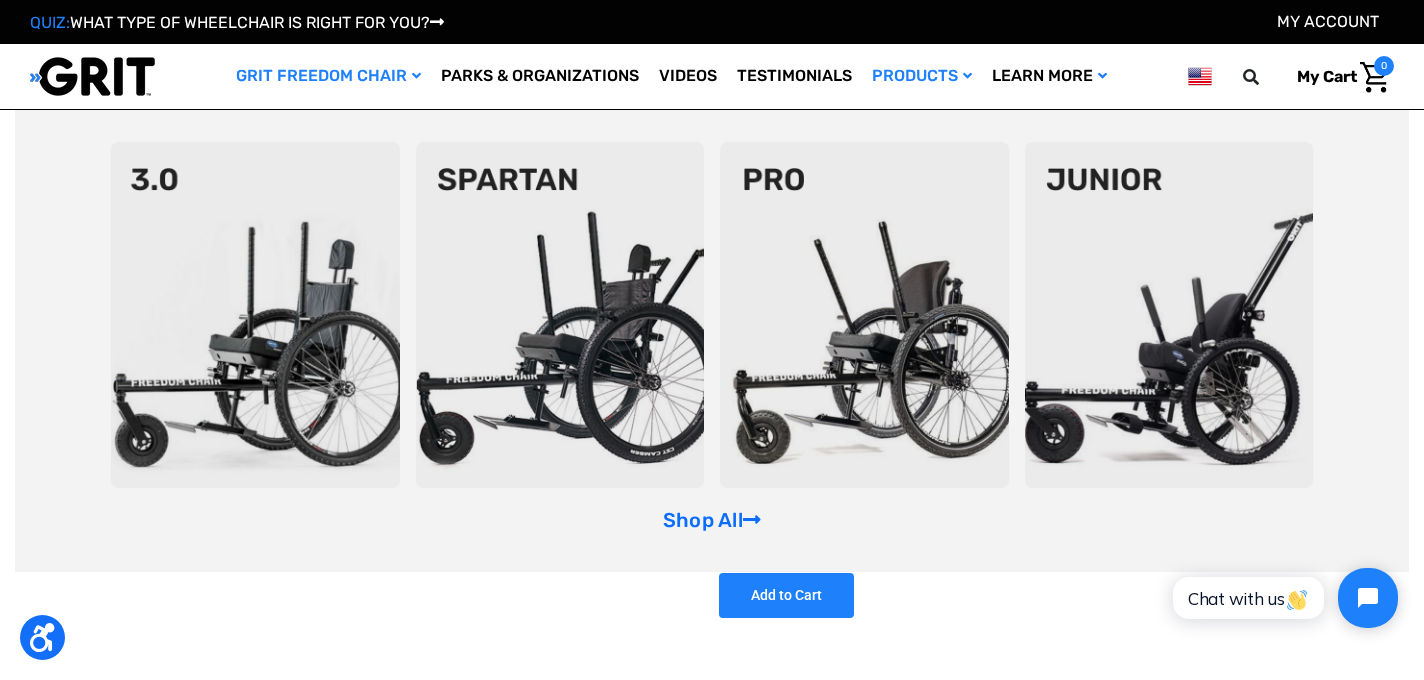 scroll, scrollTop: 40, scrollLeft: 0, axis: vertical 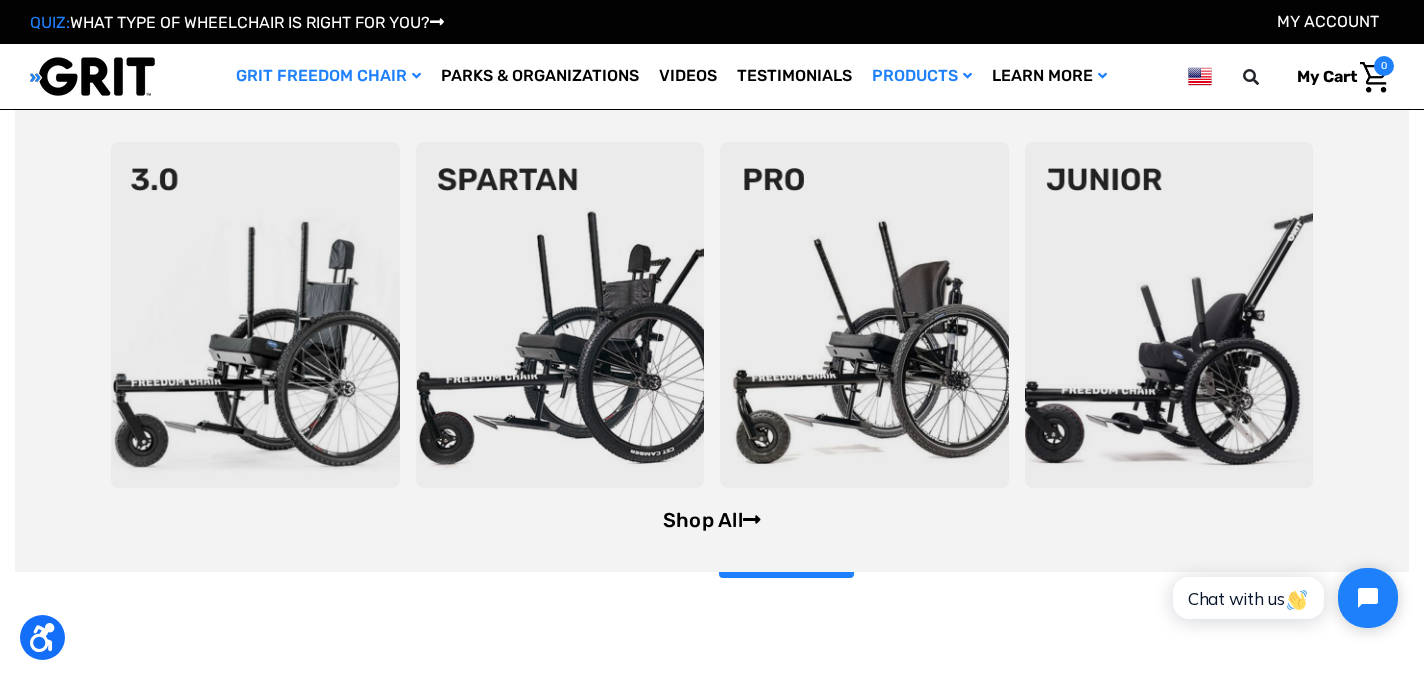 click on "Shop All" at bounding box center [712, 520] 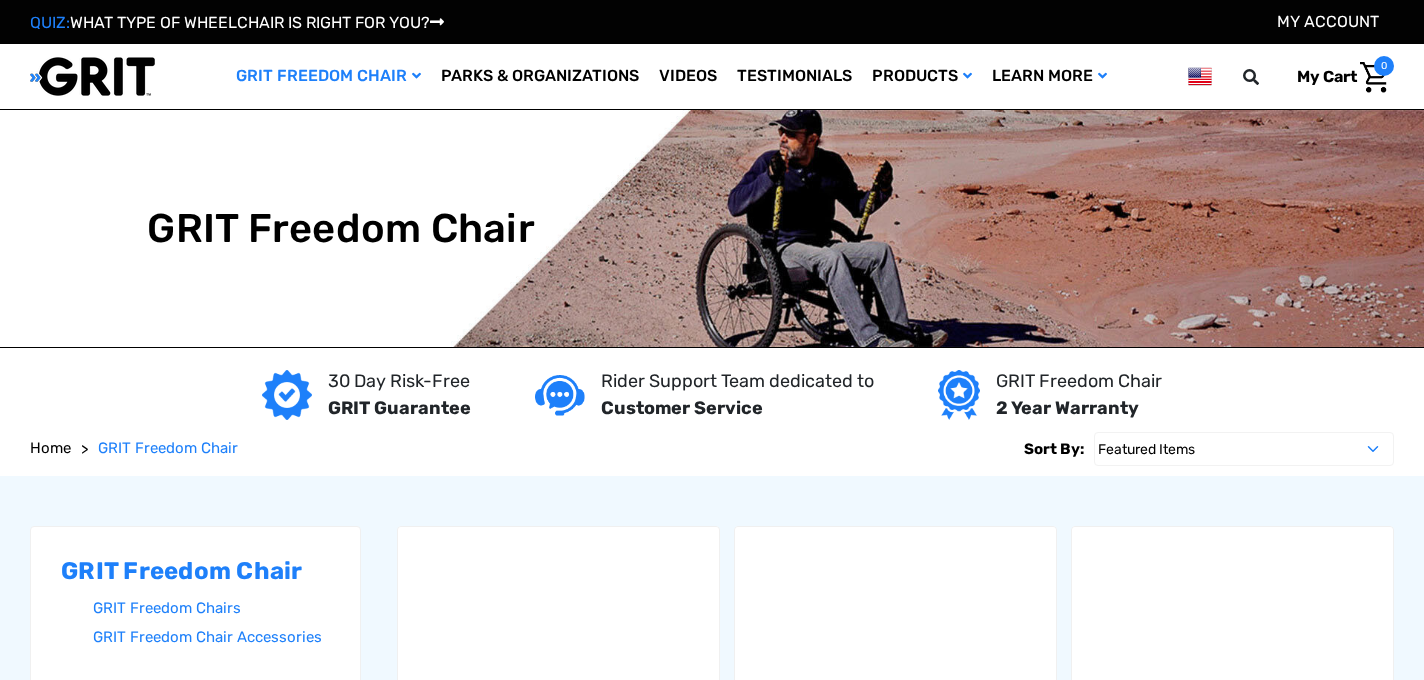 scroll, scrollTop: 0, scrollLeft: 0, axis: both 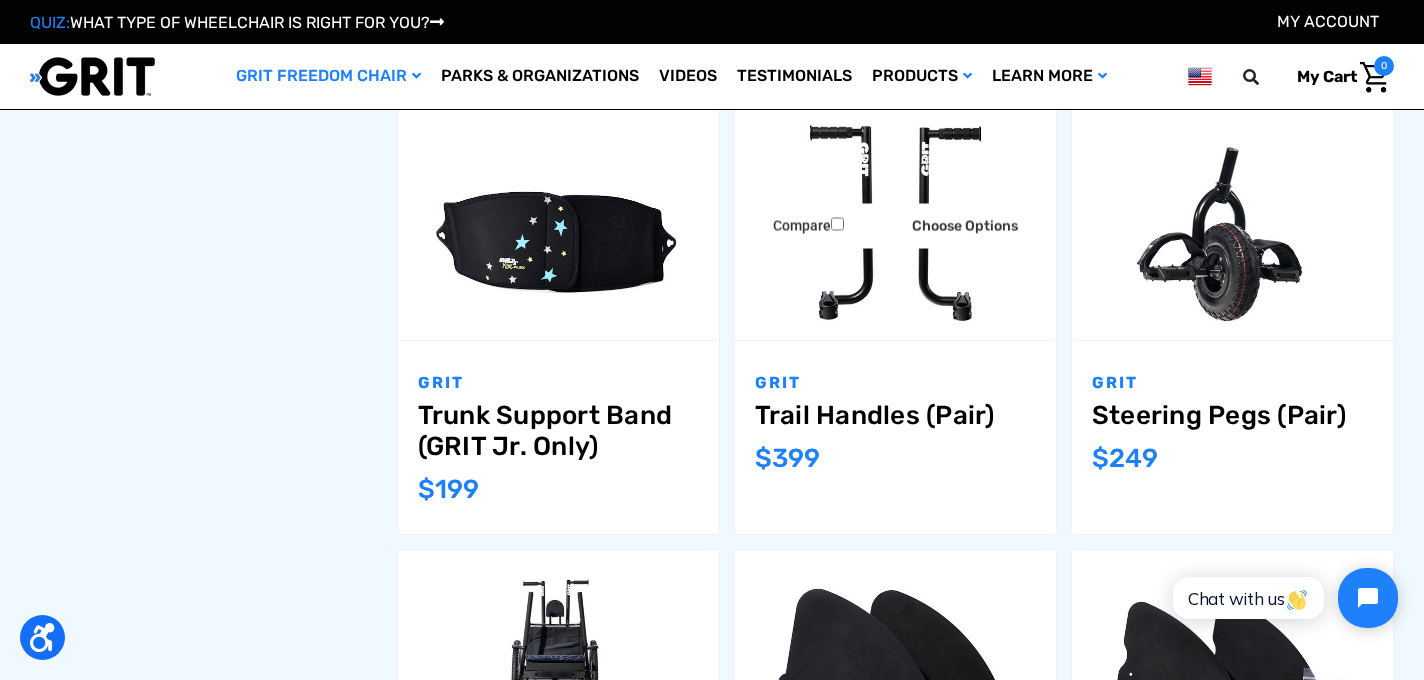 click on "Trail Handles (Pair)" at bounding box center (895, 415) 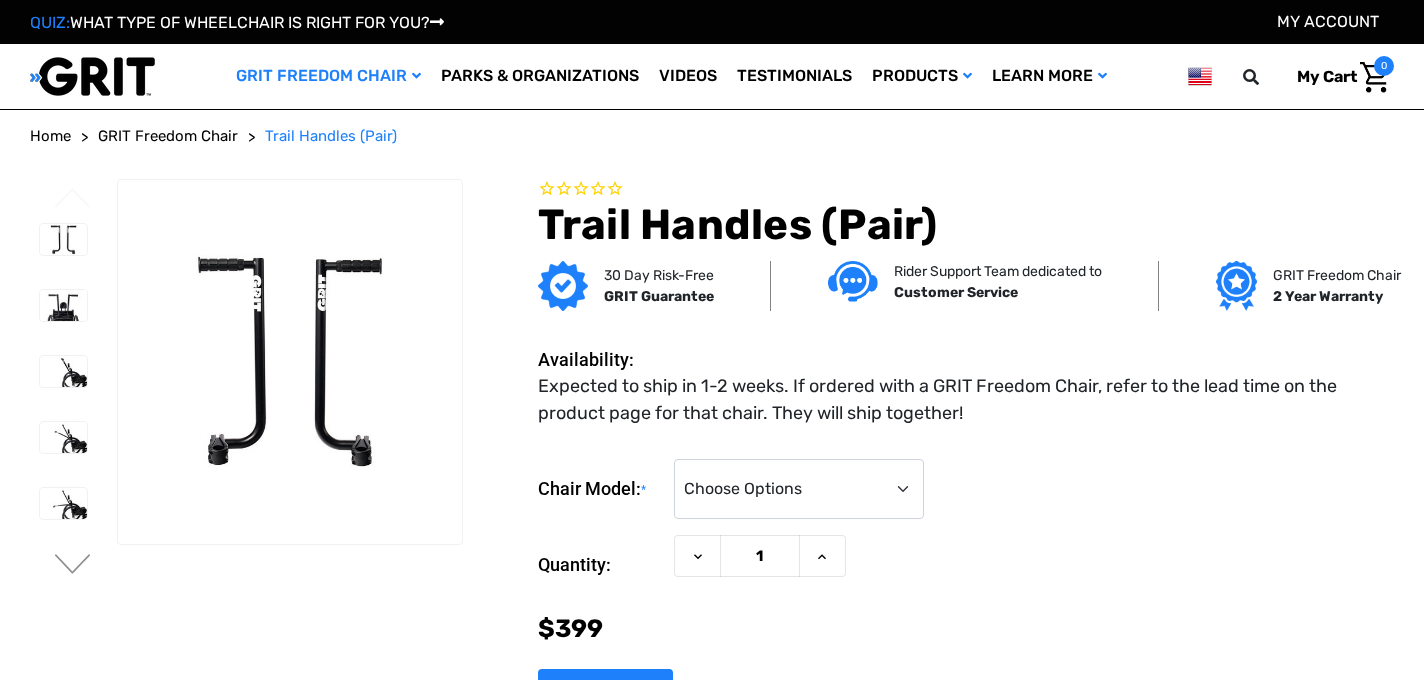 scroll, scrollTop: 0, scrollLeft: 0, axis: both 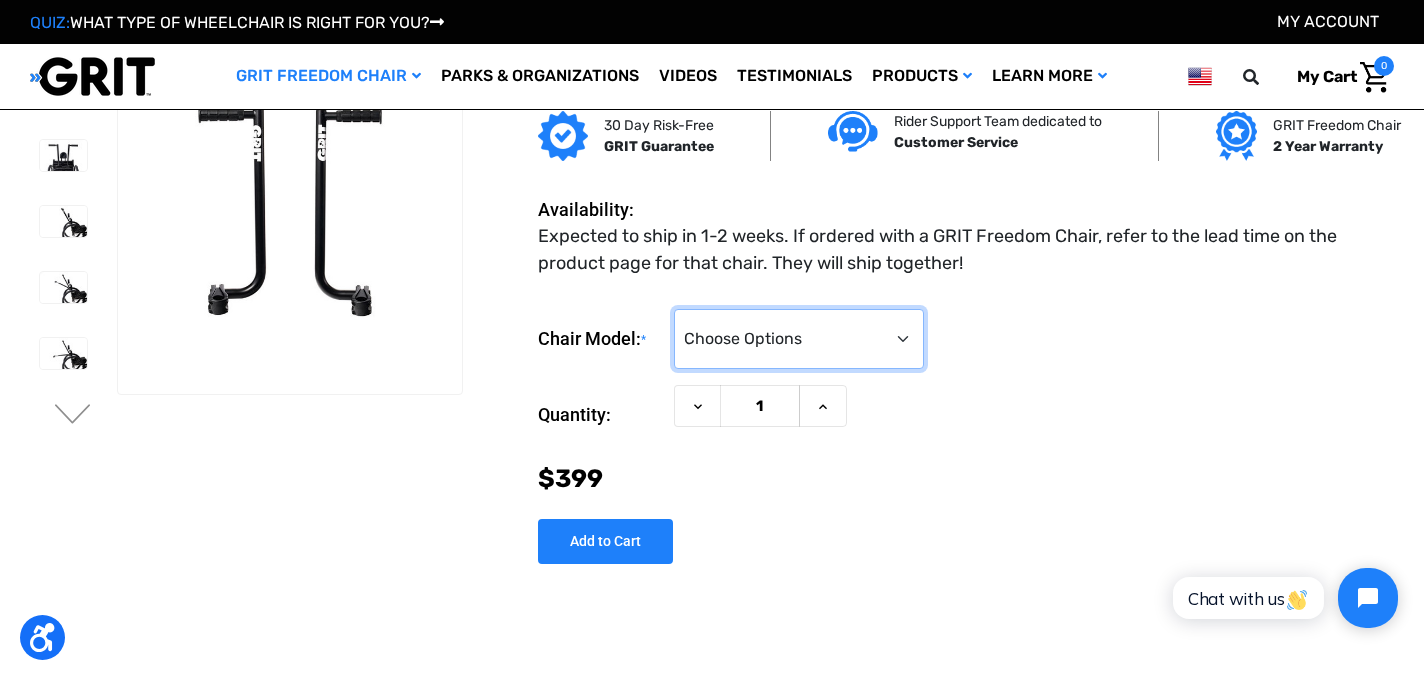 click on "Choose Options
3.0 / Spartan / KBF Active / CAF Sport
Pro / CAF Pro
Junior / CAF Junior" at bounding box center (799, 339) 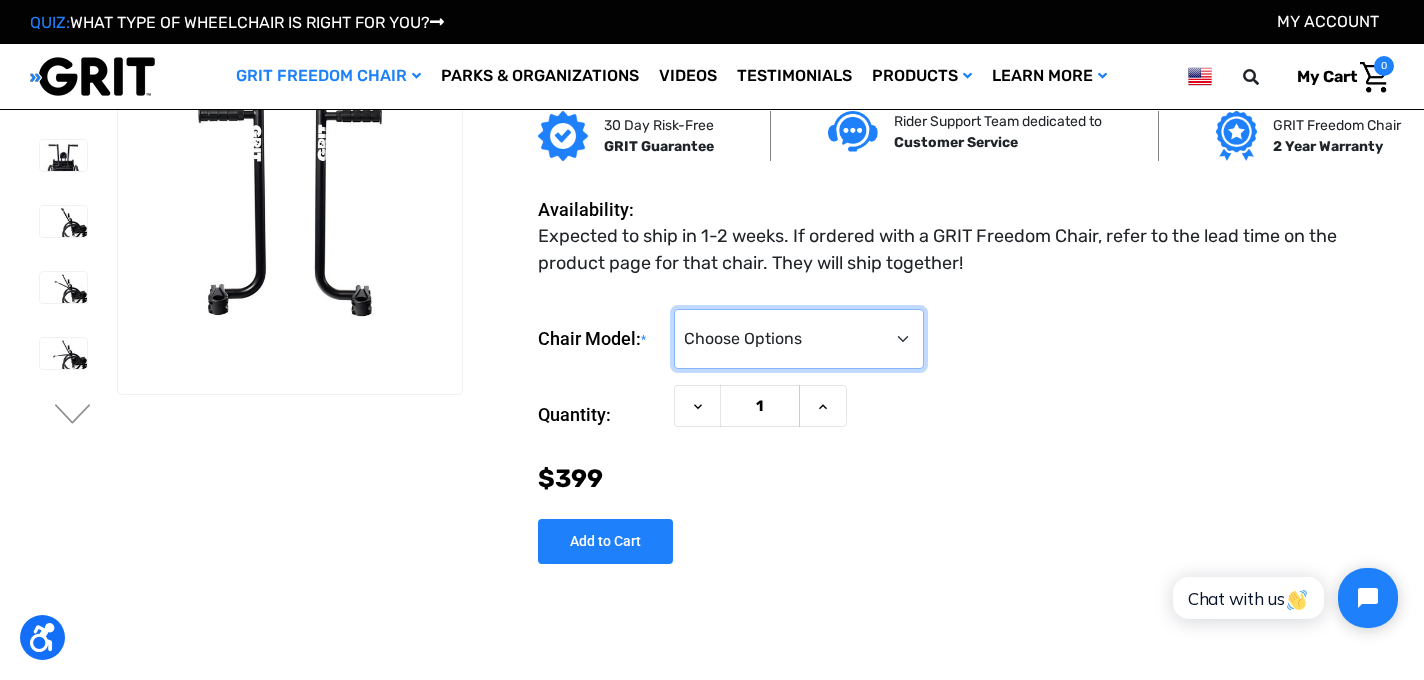 select on "186" 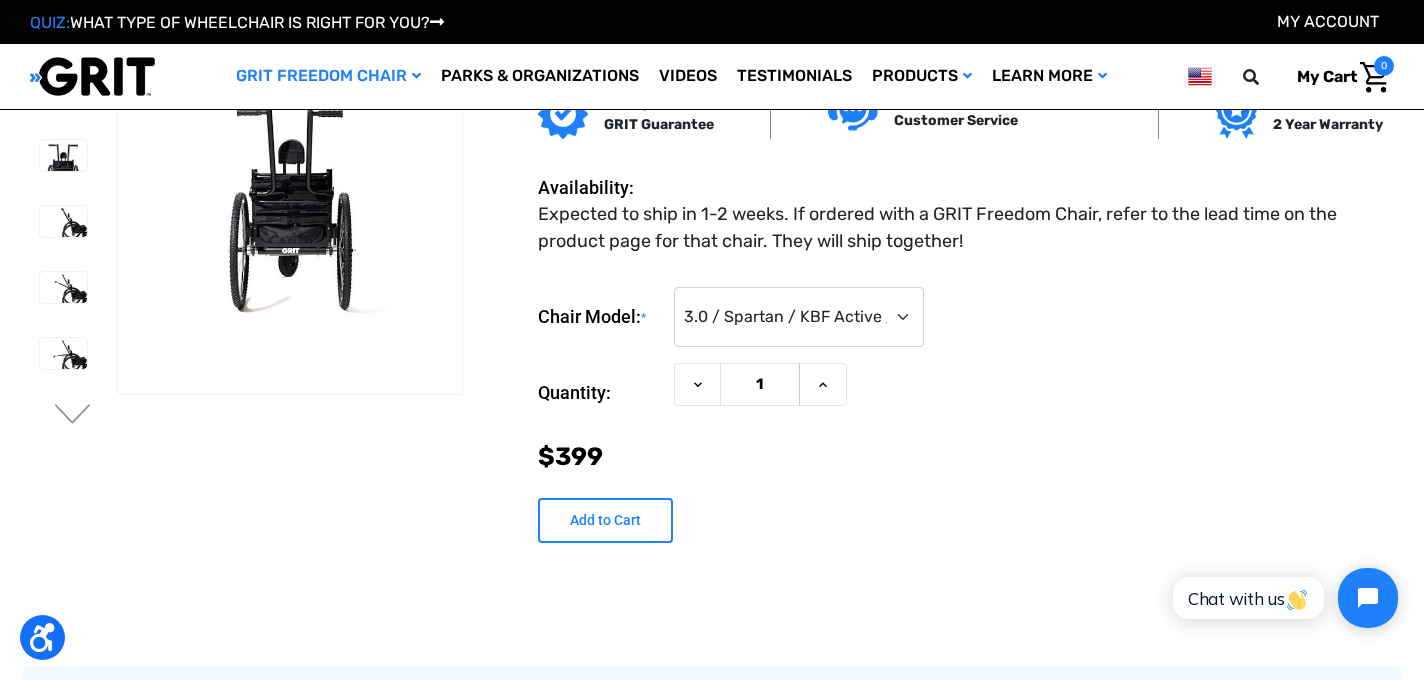 click on "Add to Cart" at bounding box center (605, 520) 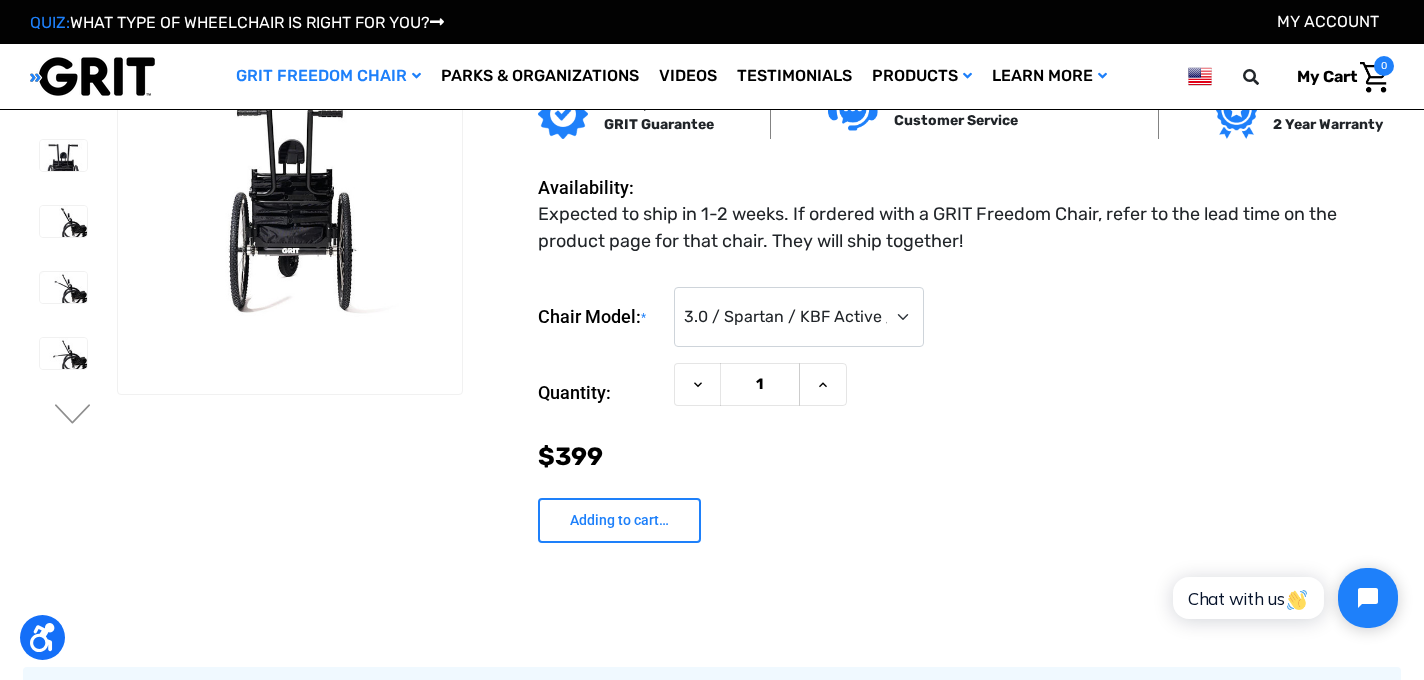type on "Add to Cart" 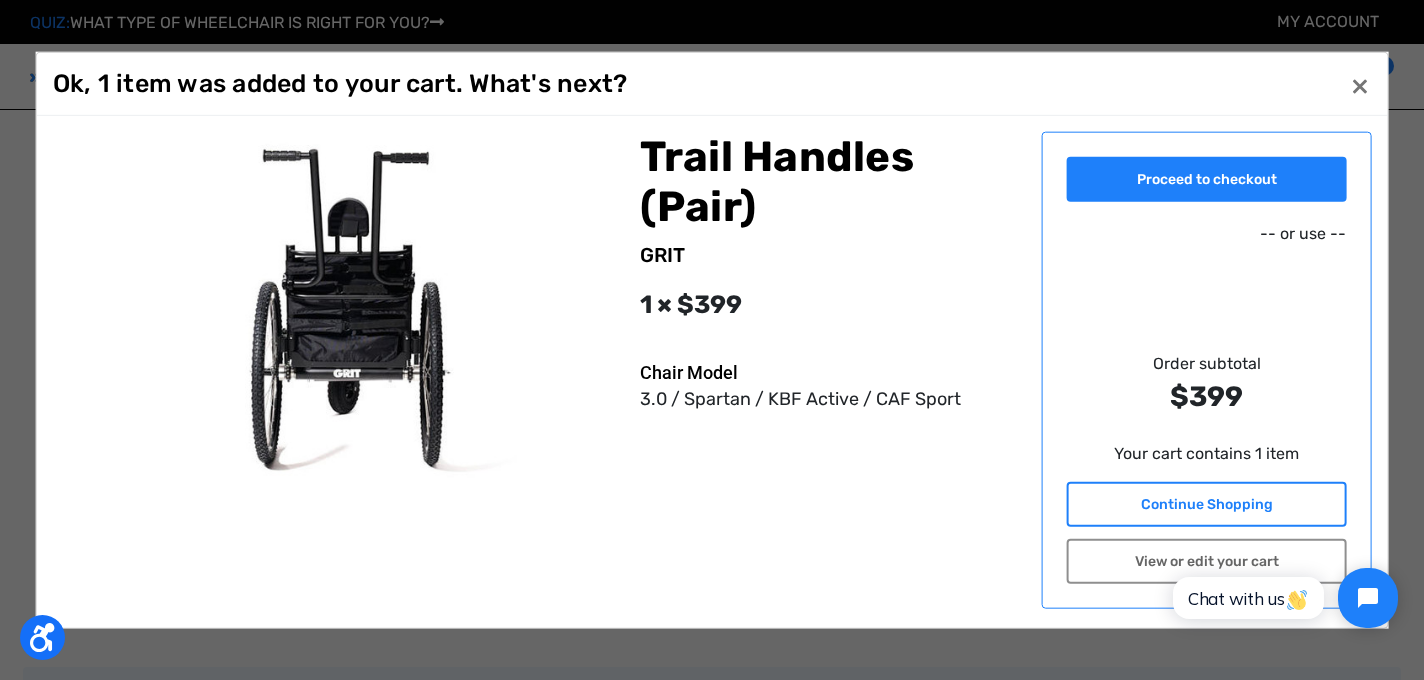 click on "Continue Shopping" at bounding box center [1207, 504] 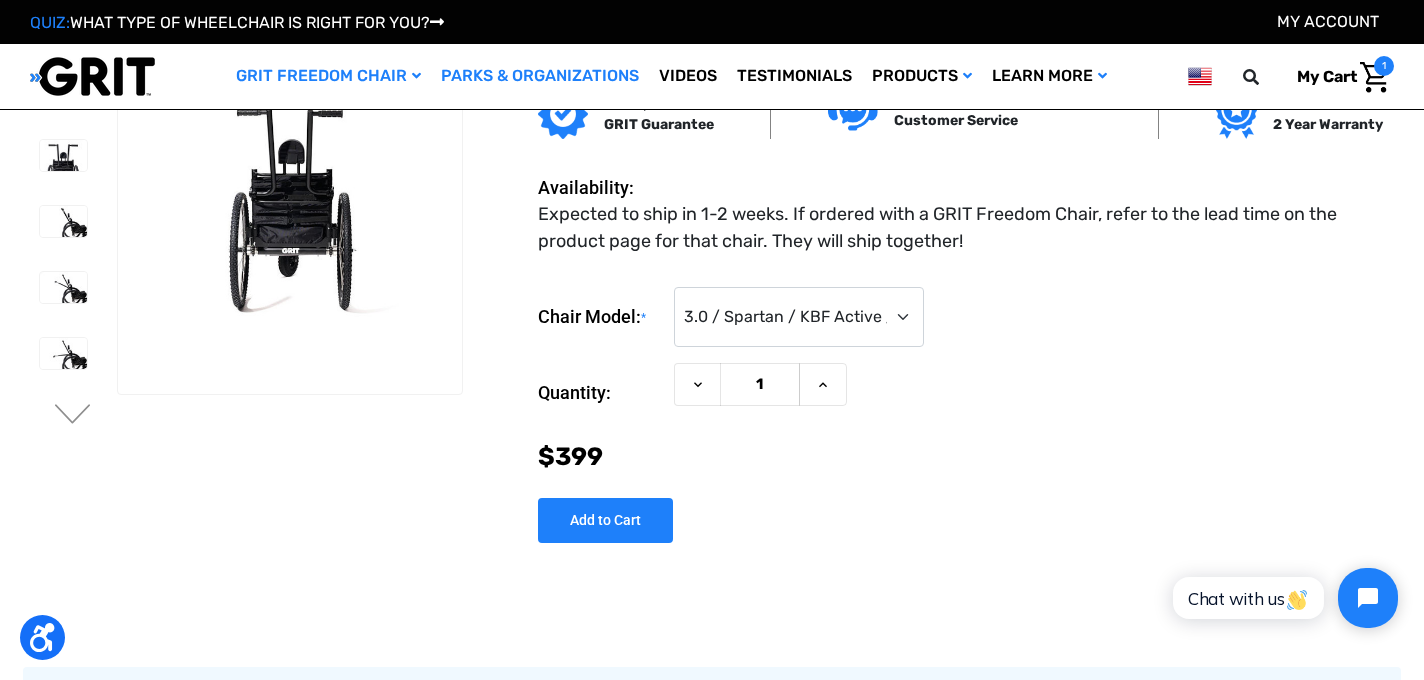 click on "Parks & Organizations" at bounding box center [540, 76] 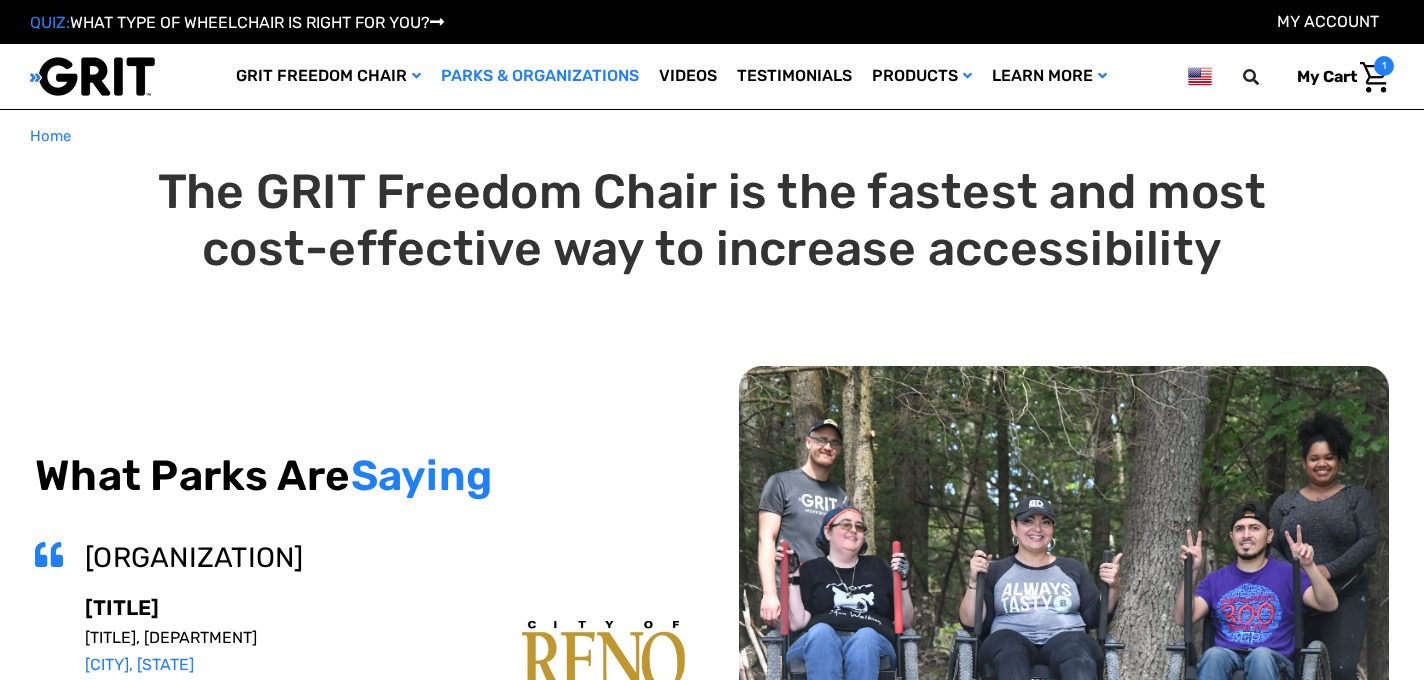 scroll, scrollTop: 0, scrollLeft: 0, axis: both 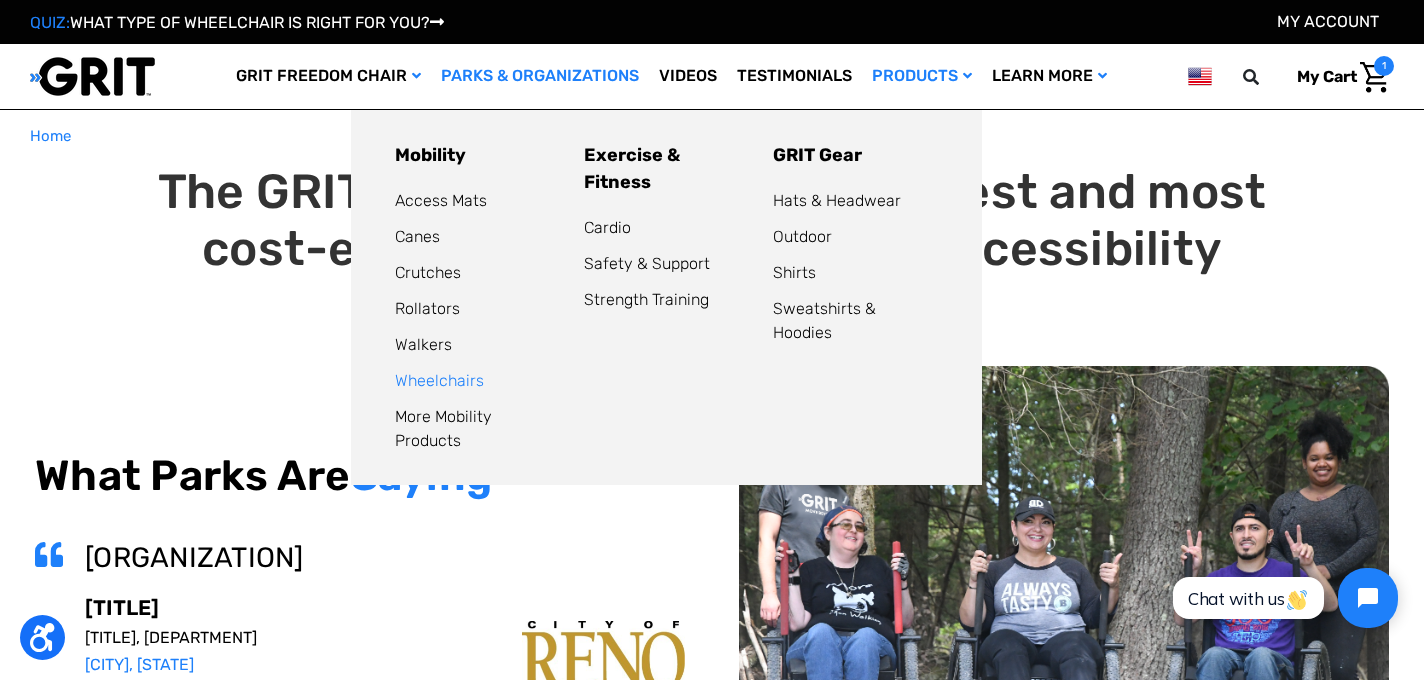 click on "Wheelchairs" at bounding box center (439, 380) 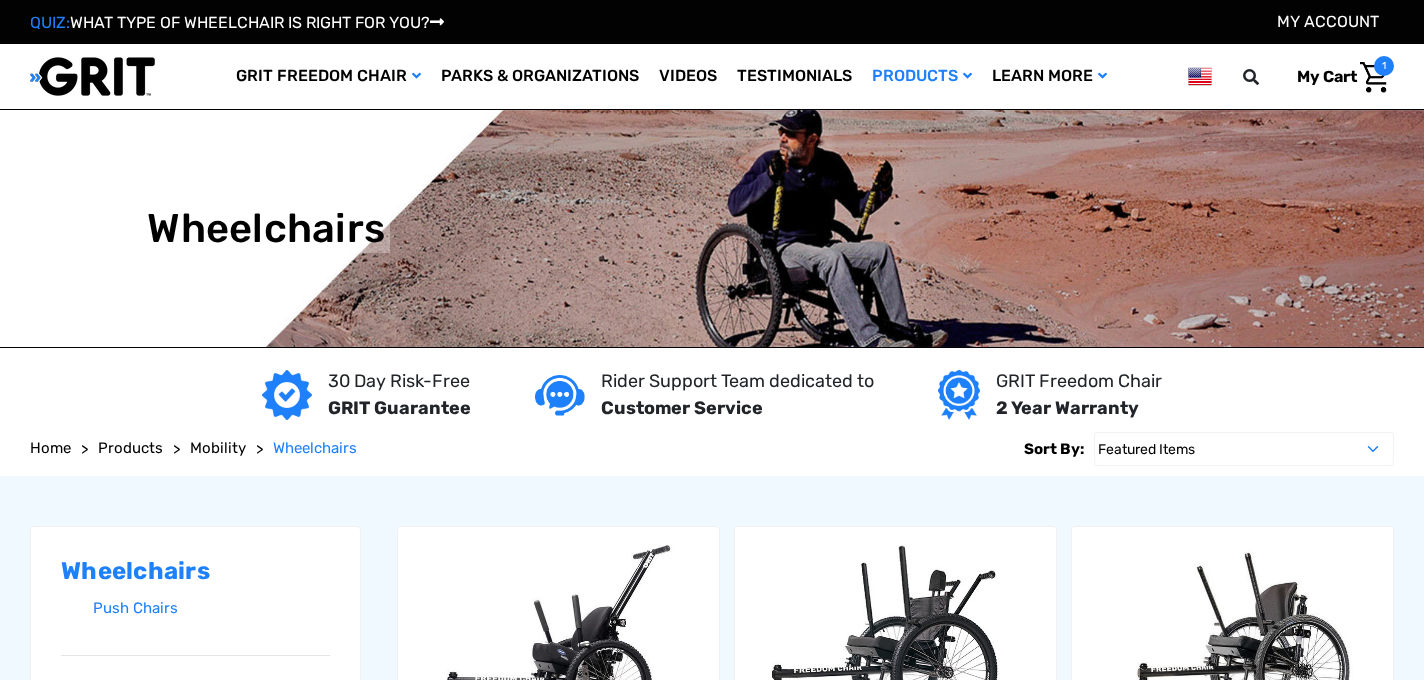 scroll, scrollTop: 0, scrollLeft: 0, axis: both 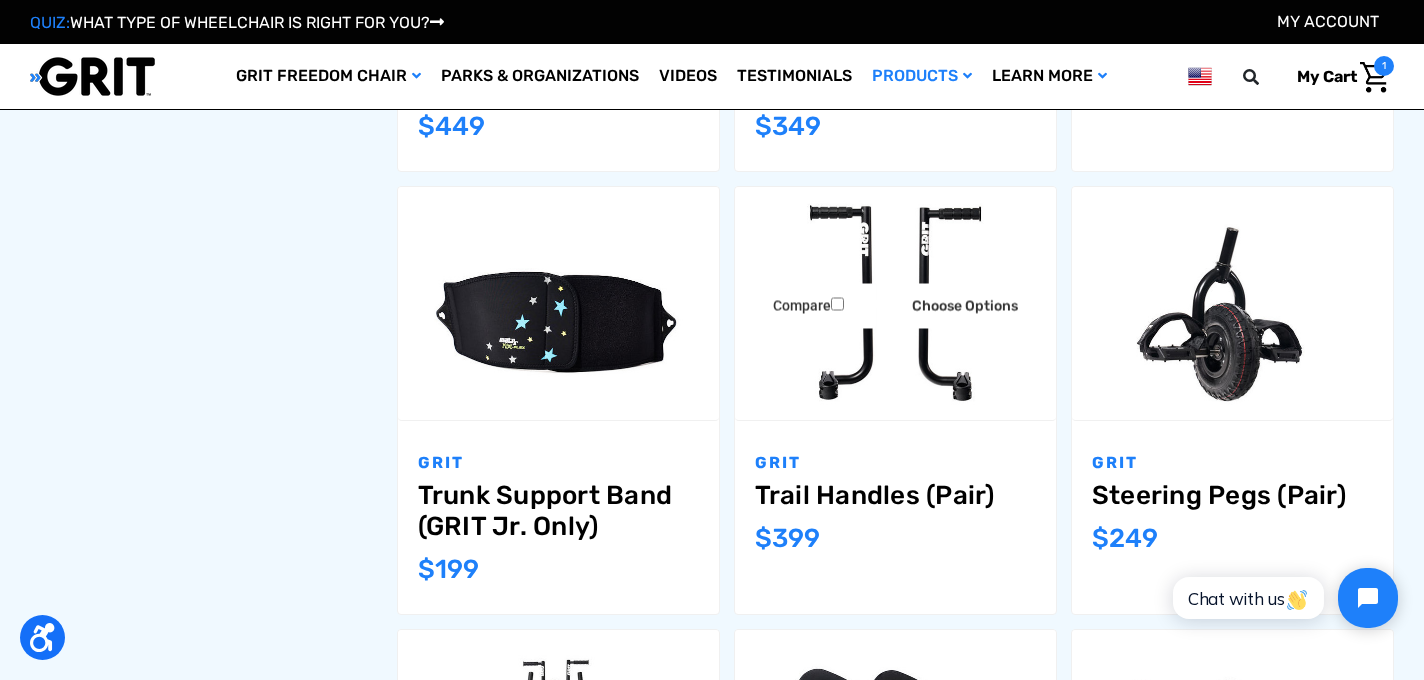 click on "Trail Handles (Pair)" at bounding box center [895, 495] 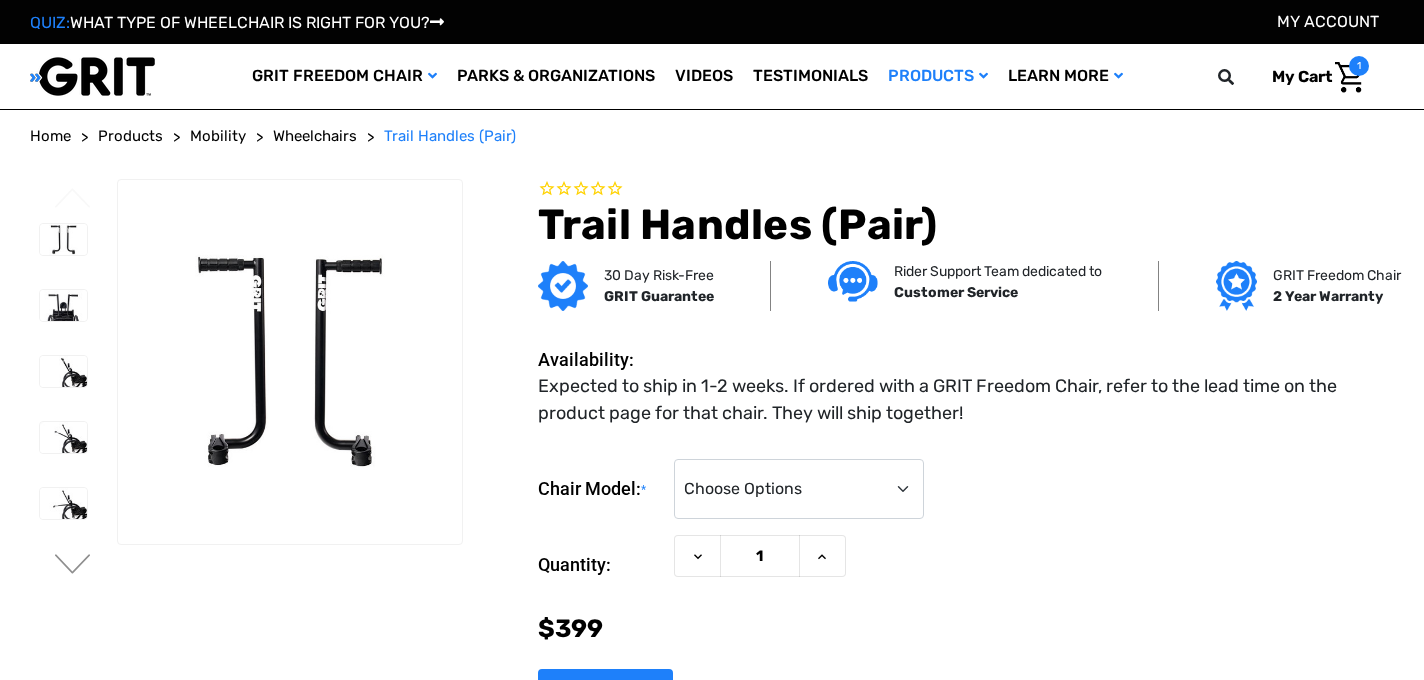 scroll, scrollTop: 0, scrollLeft: 0, axis: both 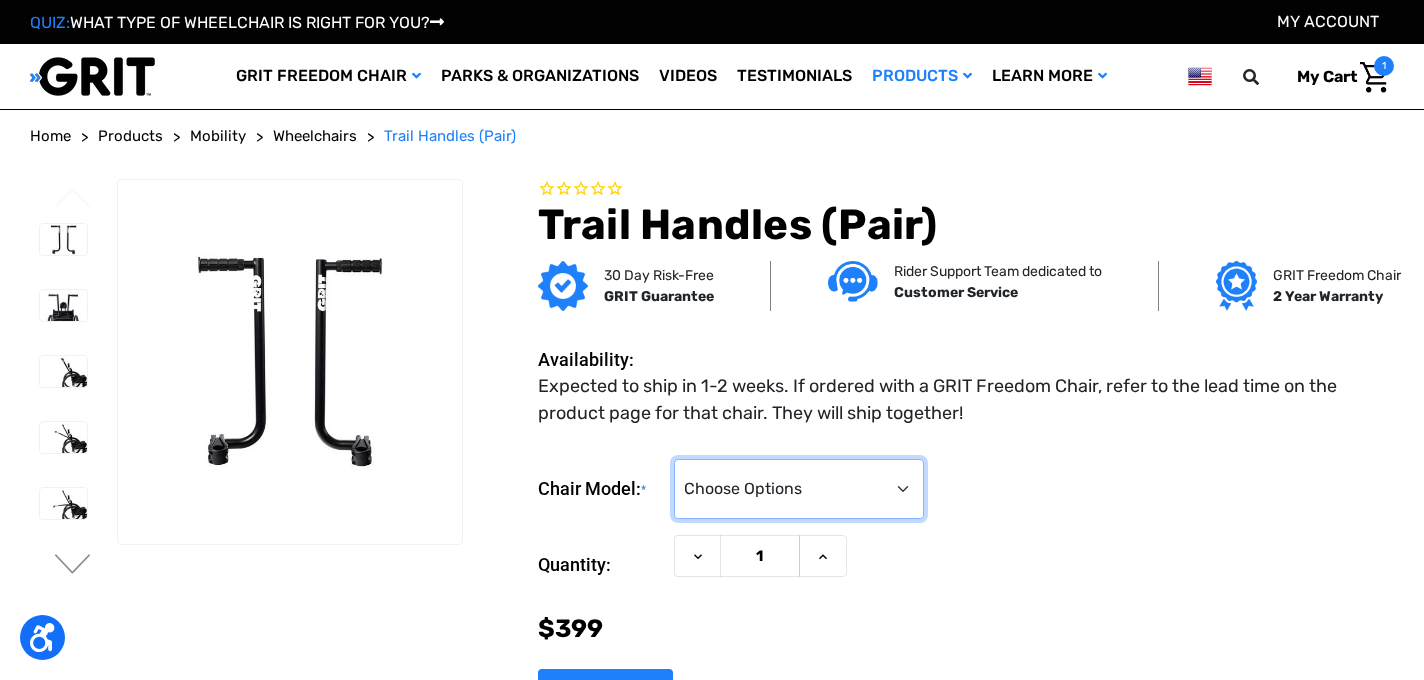 click on "Choose Options
3.0 / Spartan / KBF Active / CAF Sport
Pro / CAF Pro
Junior / CAF Junior" at bounding box center [799, 489] 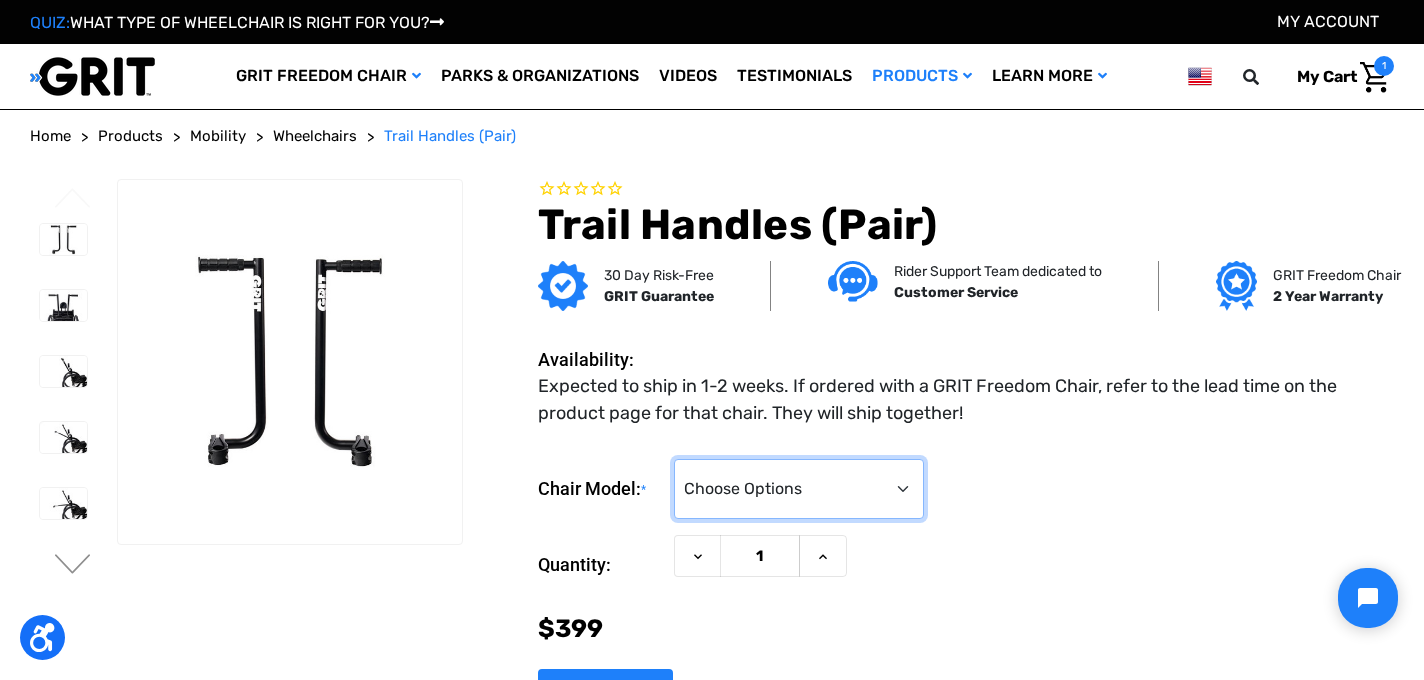 scroll, scrollTop: 0, scrollLeft: 0, axis: both 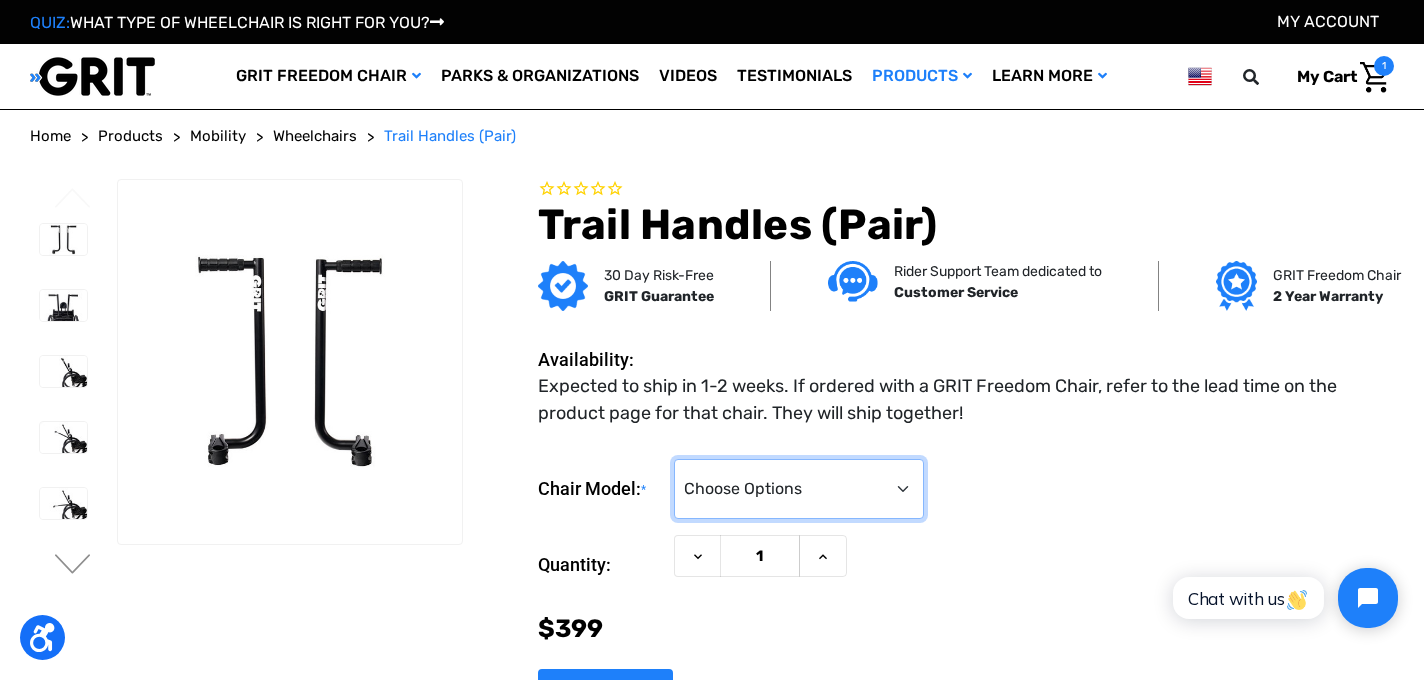 select on "339" 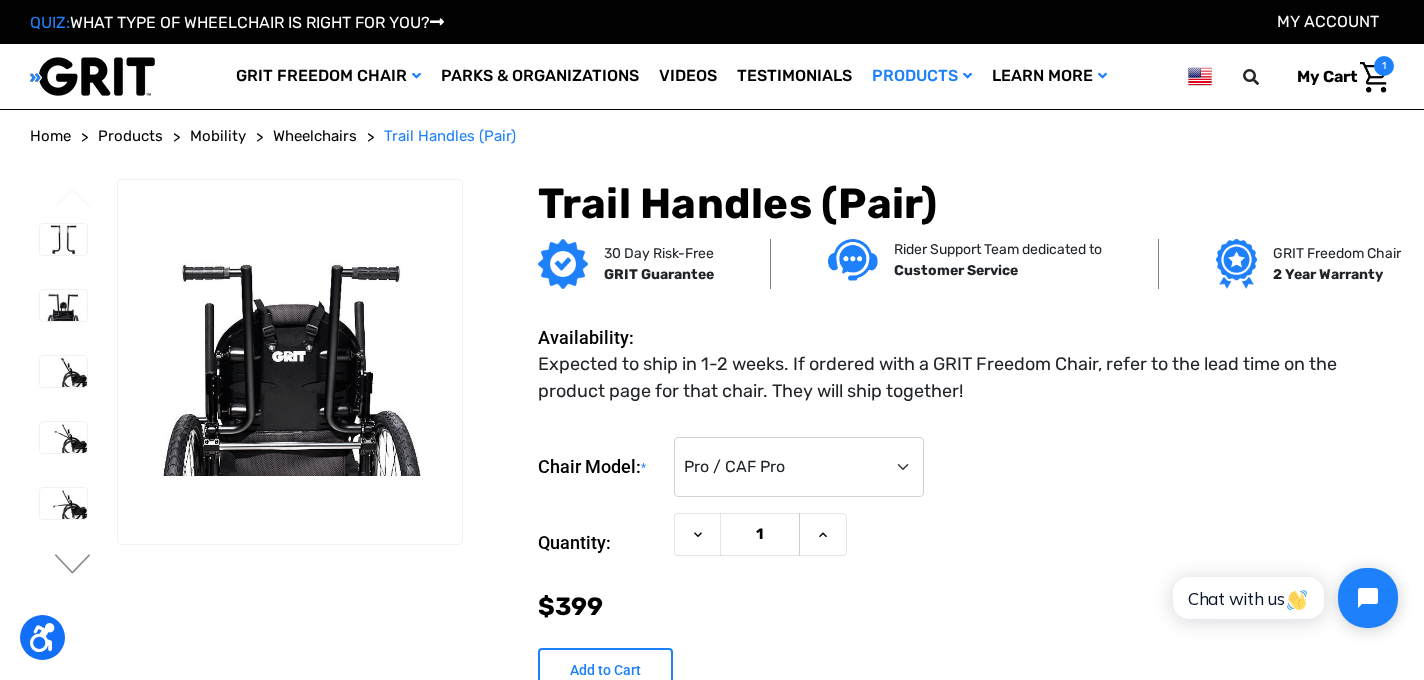 click on "Add to Cart" at bounding box center (605, 670) 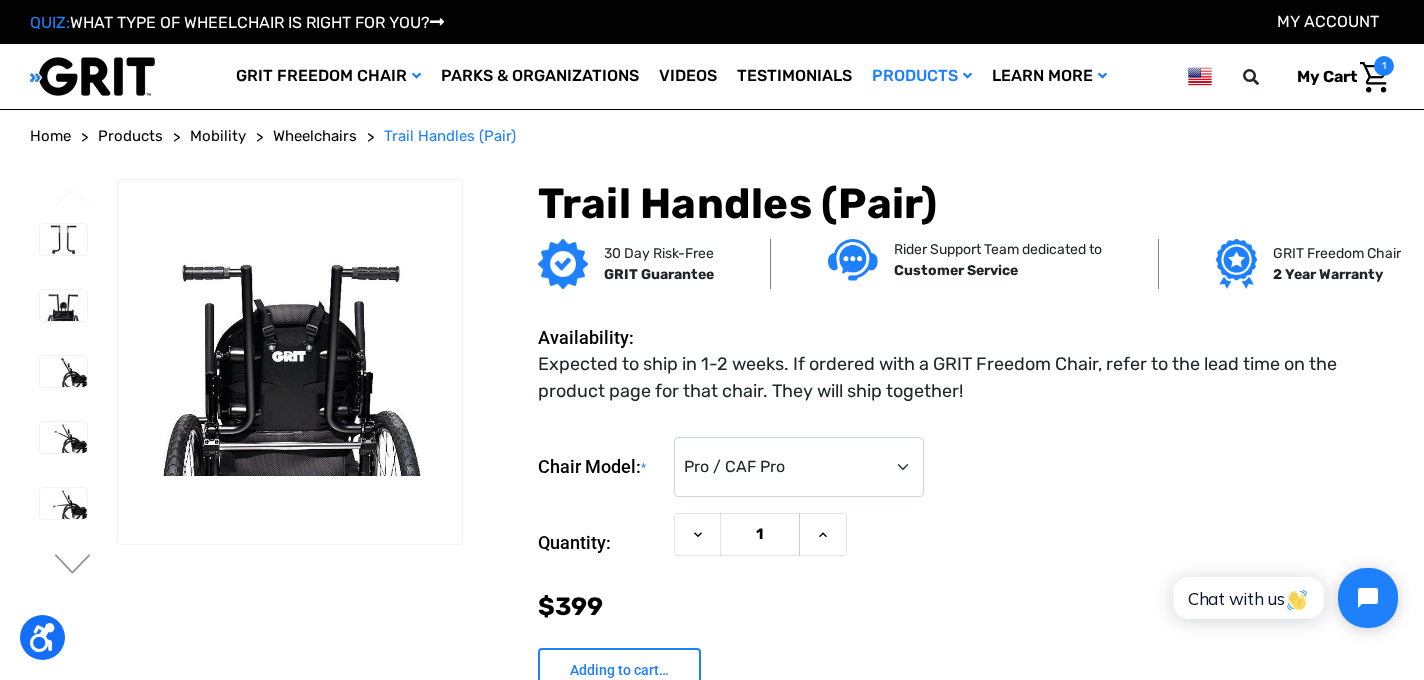 type on "Add to Cart" 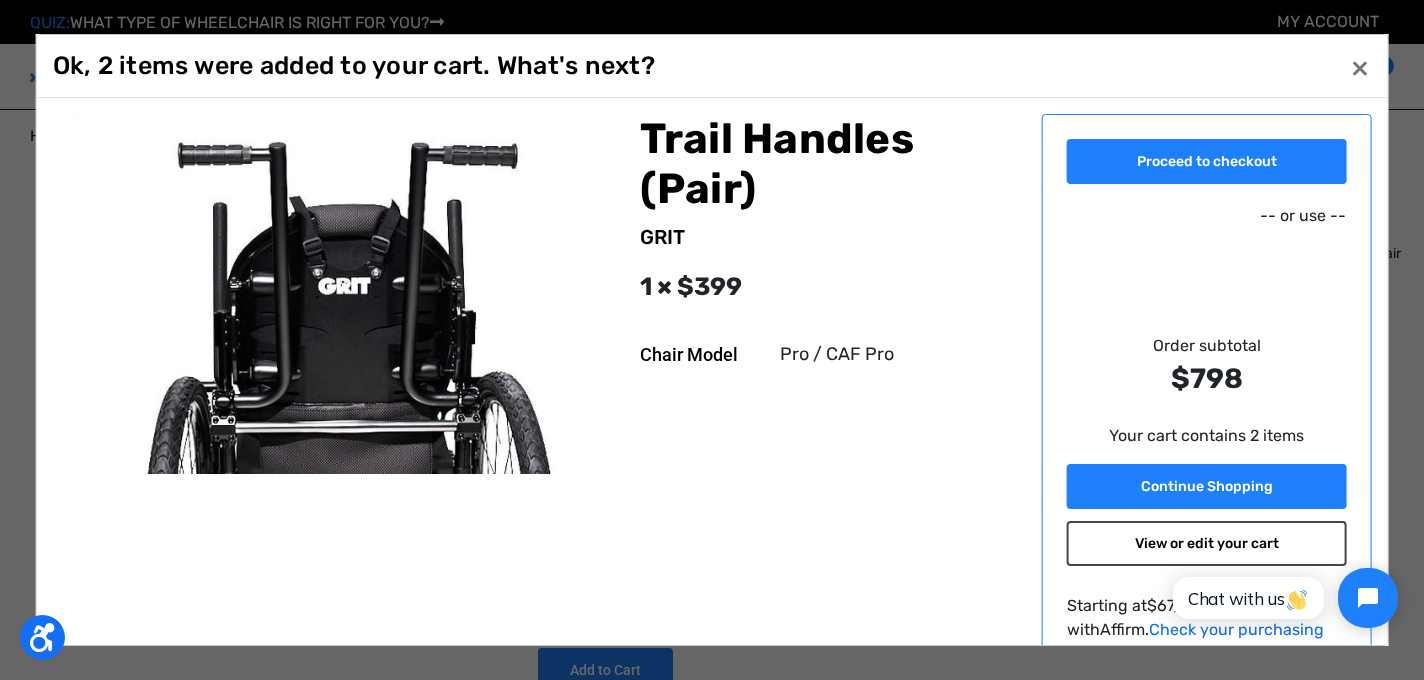 click on "View or edit your cart" at bounding box center [1207, 543] 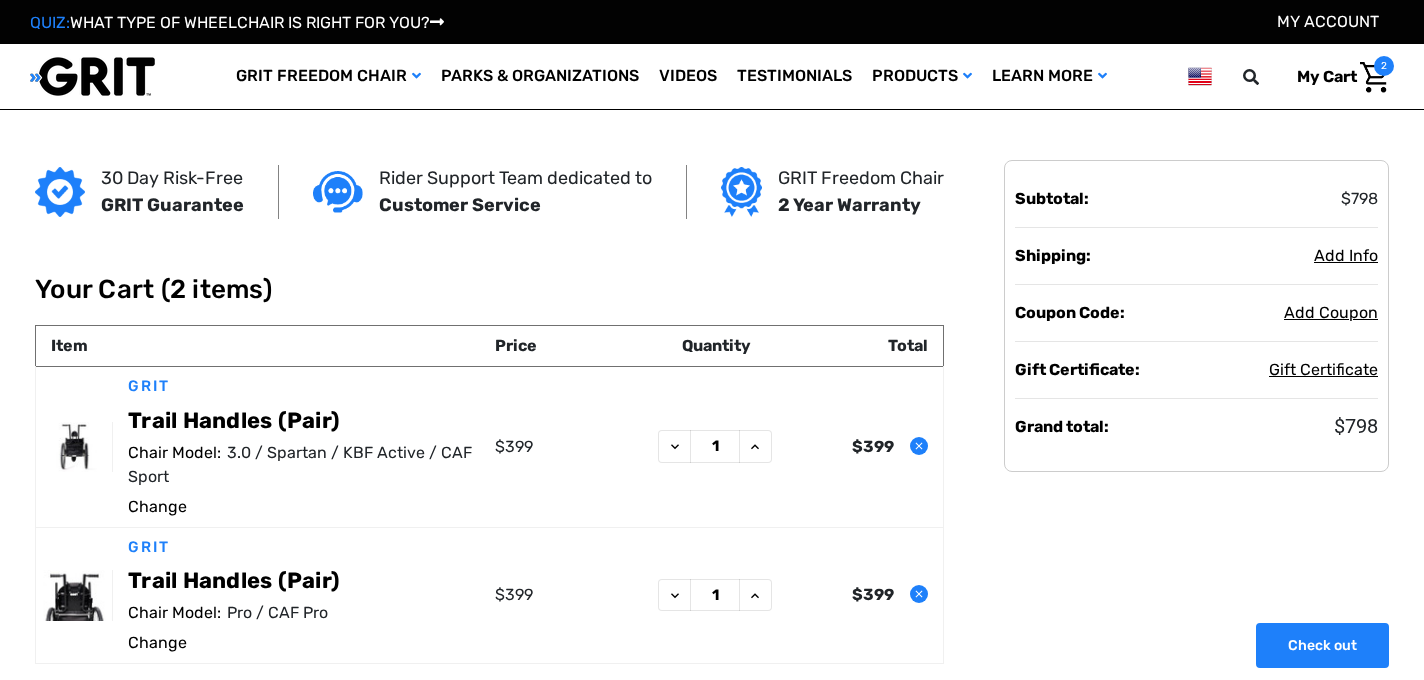scroll, scrollTop: 0, scrollLeft: 0, axis: both 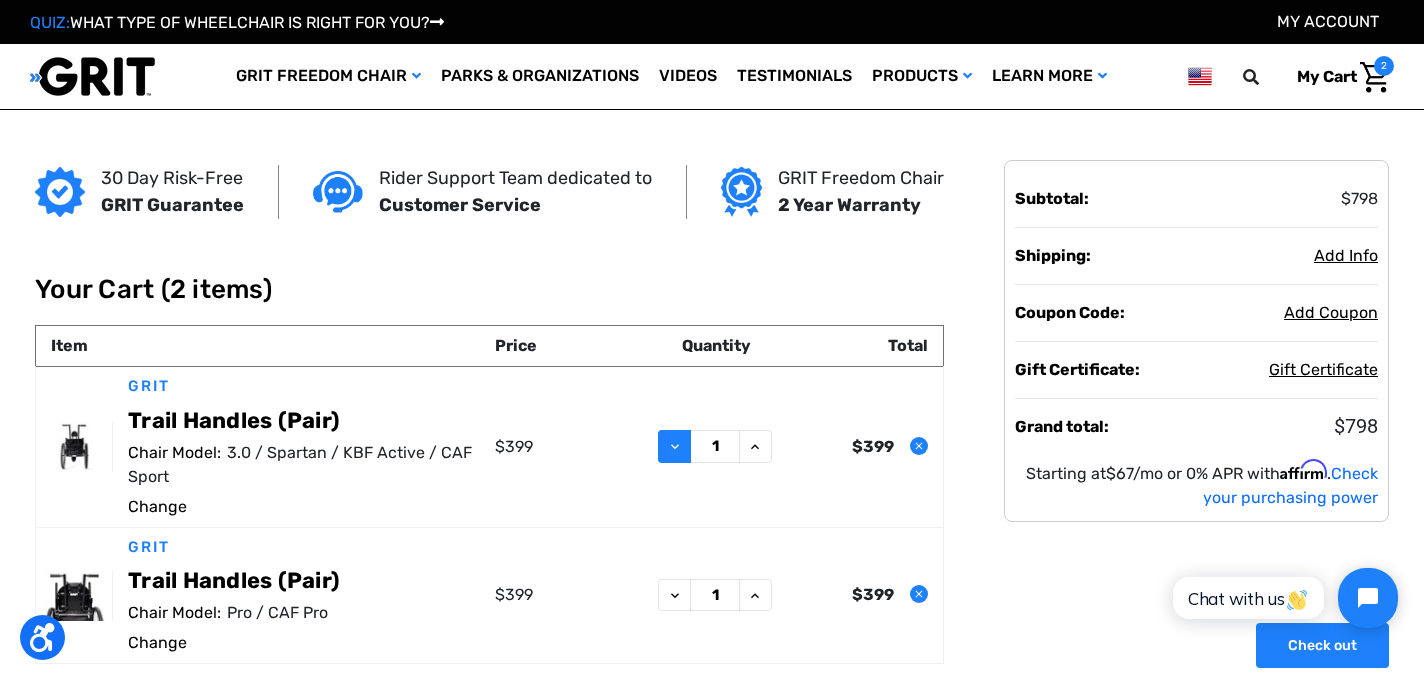 click 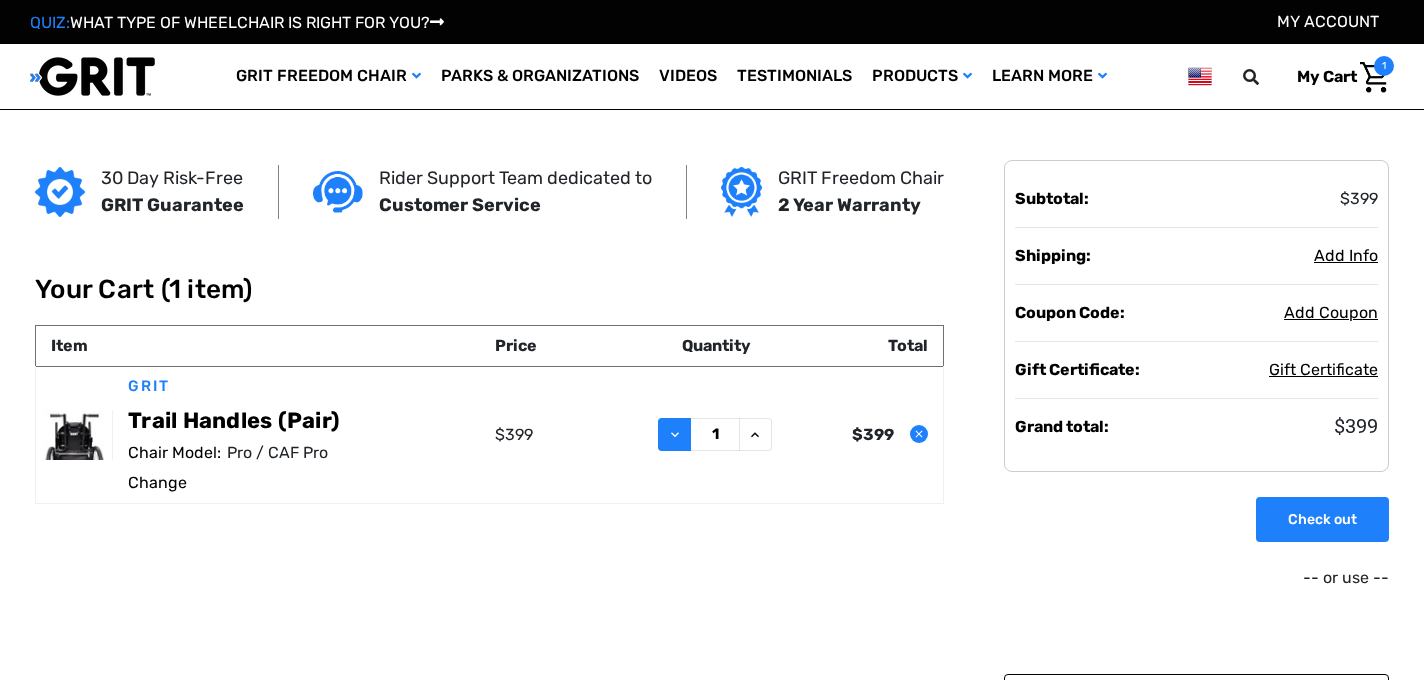 scroll, scrollTop: 0, scrollLeft: 0, axis: both 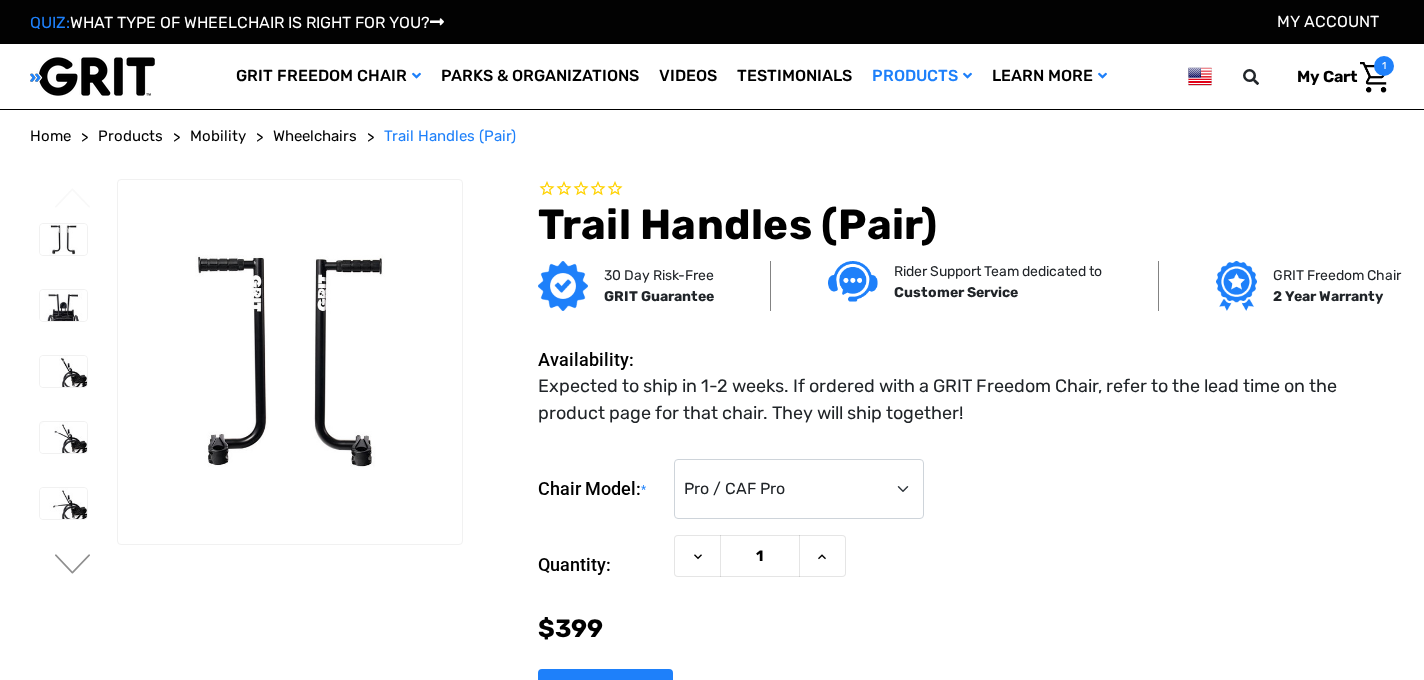 select on "339" 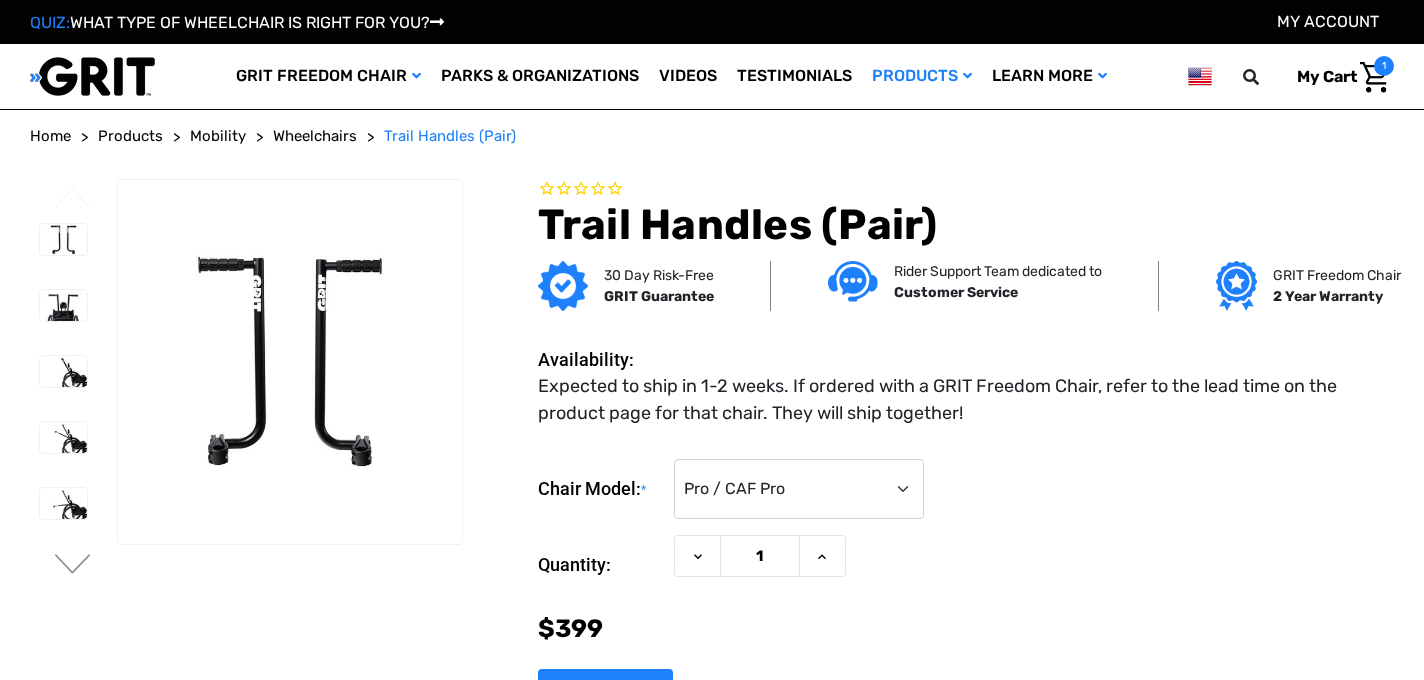 scroll, scrollTop: 0, scrollLeft: 0, axis: both 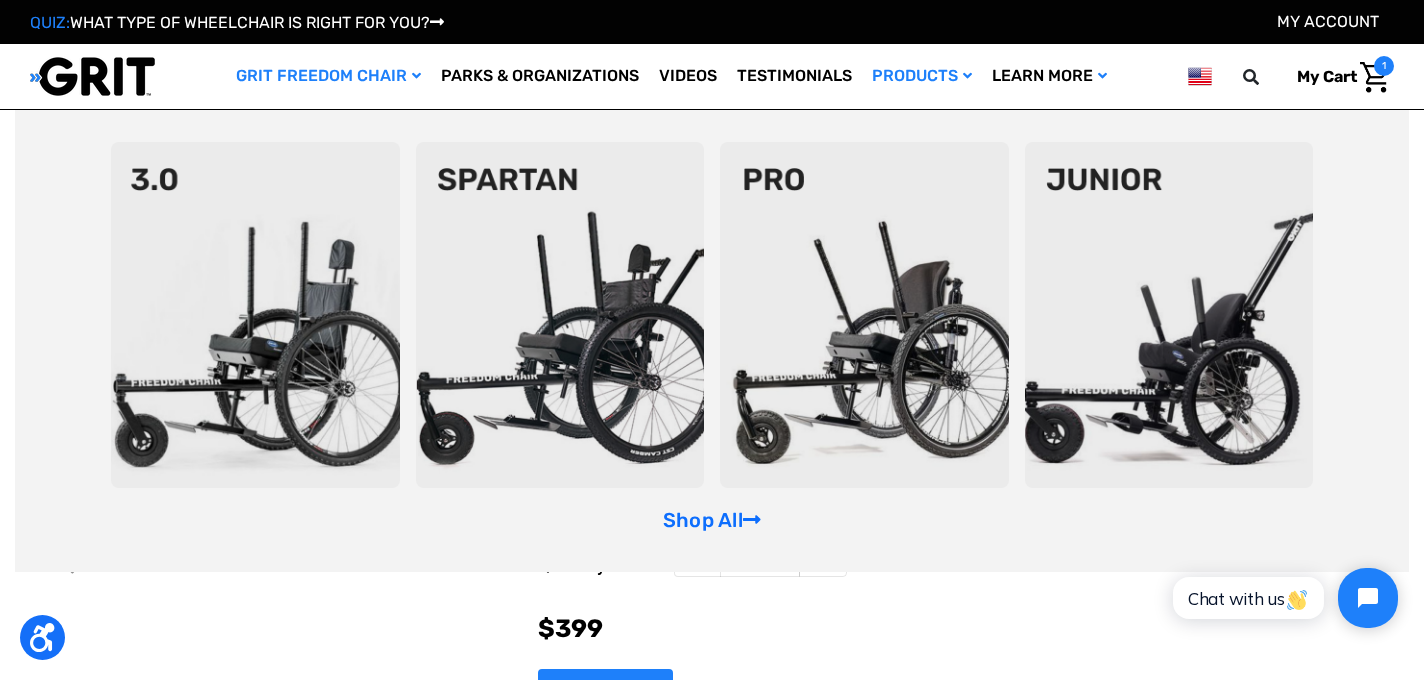 click at bounding box center (864, 315) 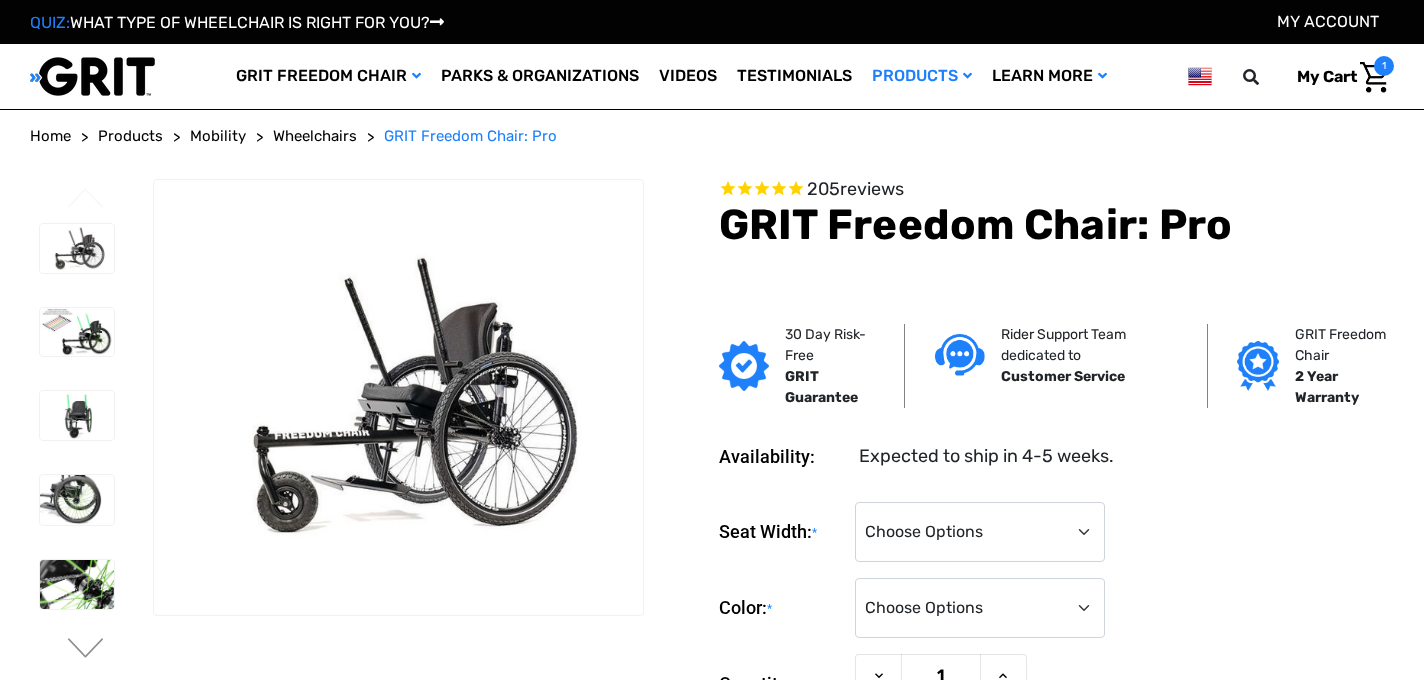scroll, scrollTop: 0, scrollLeft: 0, axis: both 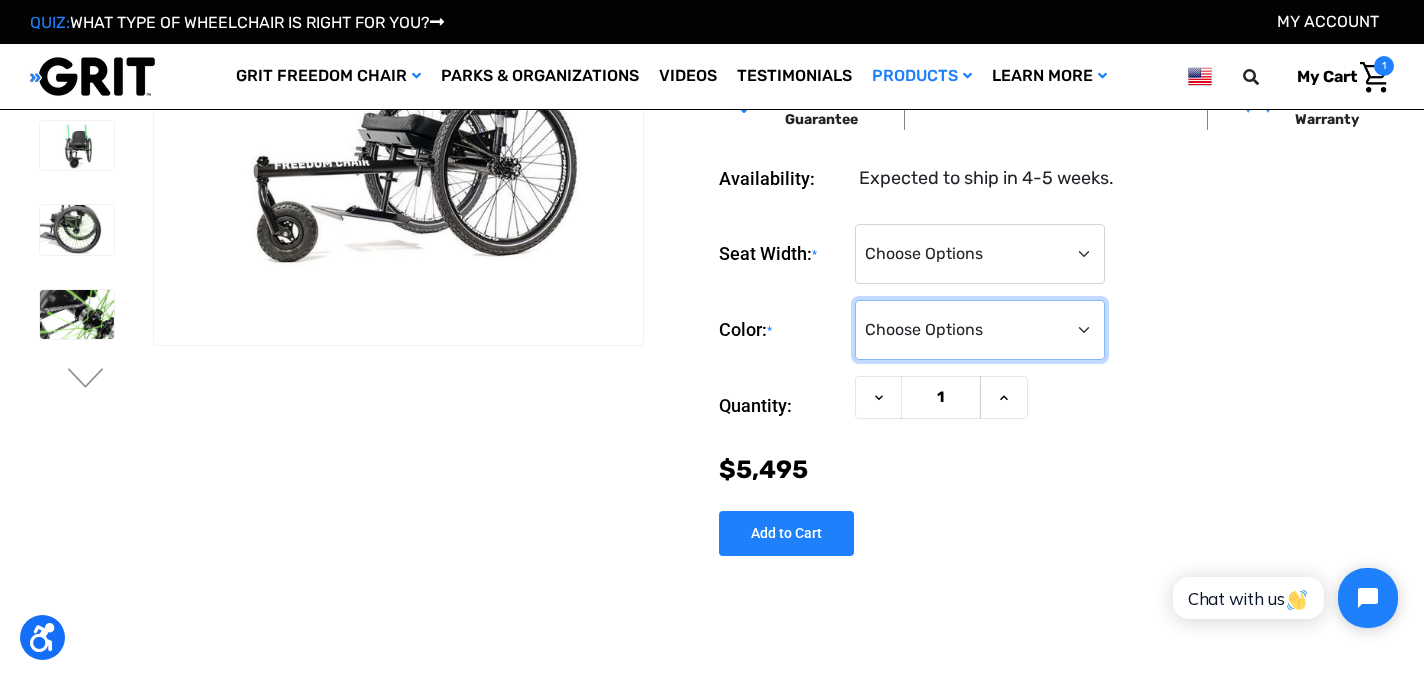 click on "Choose Options
Black
Blue
Green
Orange
Pink
Purple
Red
White
Yellow" at bounding box center [980, 330] 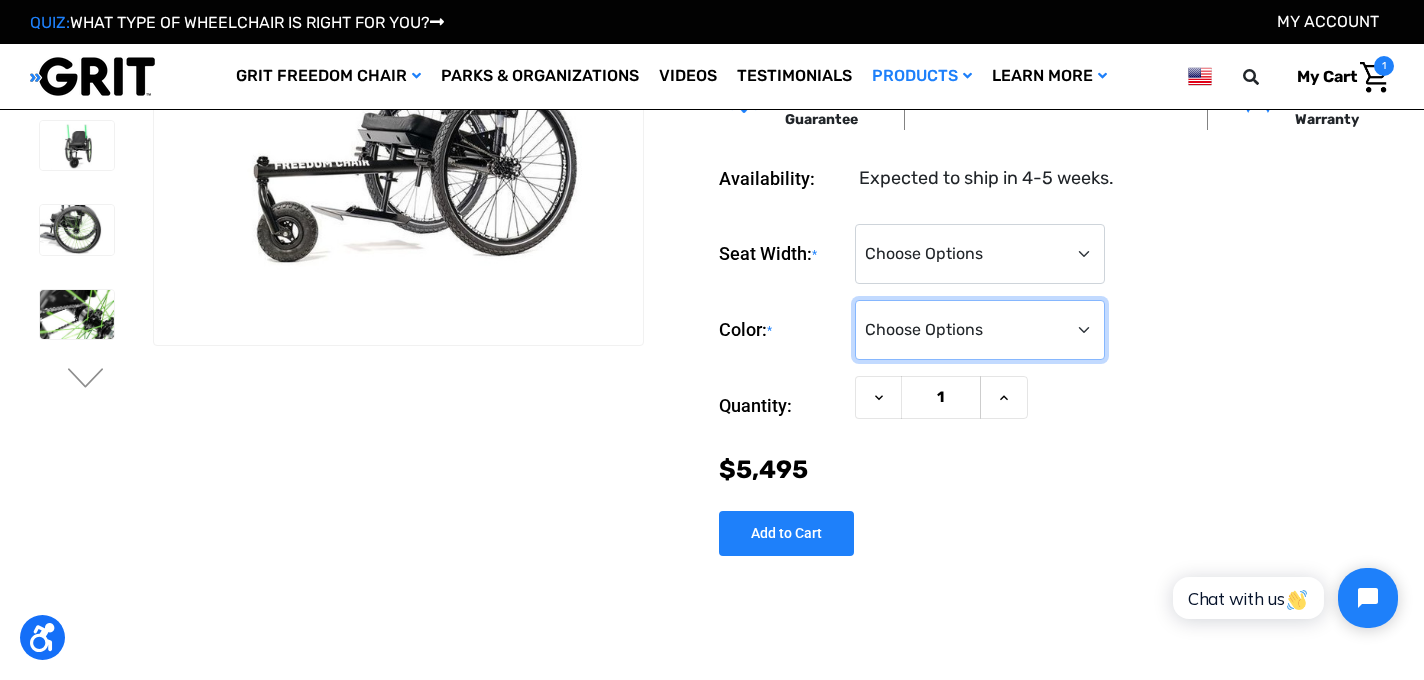 select on "332" 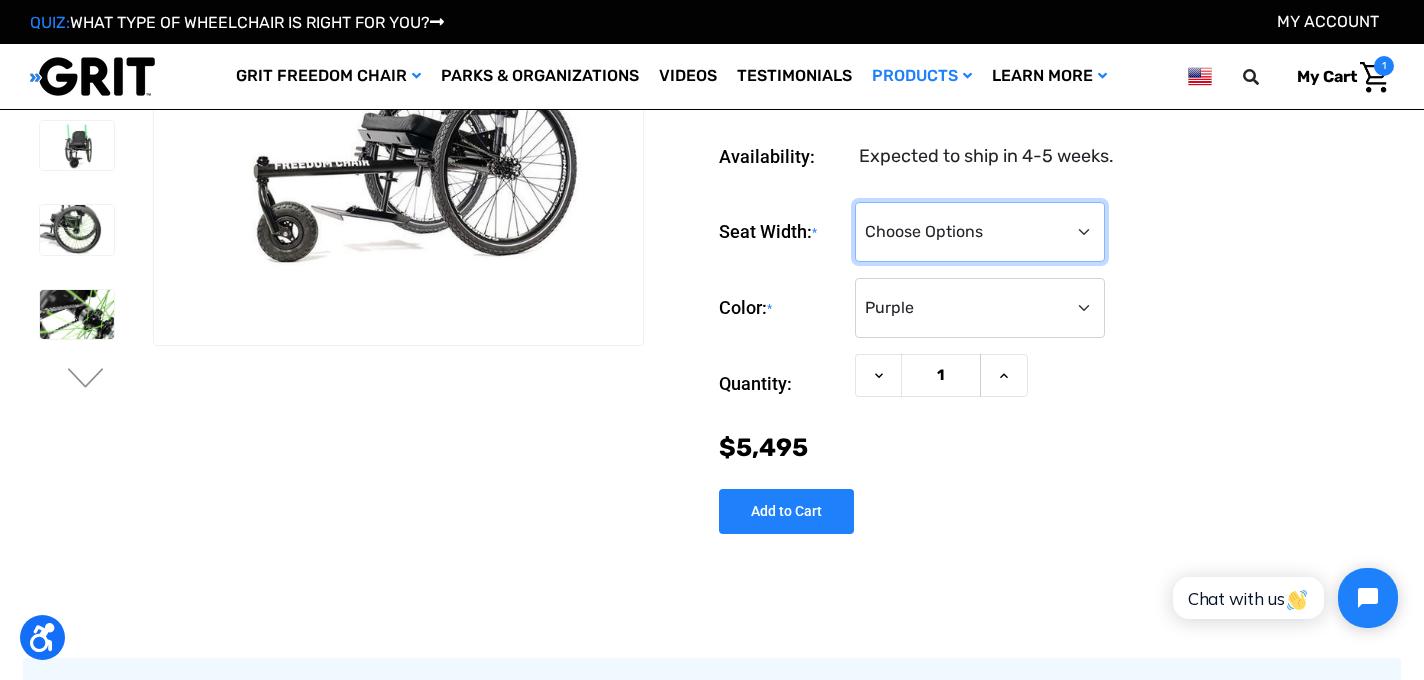 click on "Choose Options
16"
18"
20"" at bounding box center [980, 232] 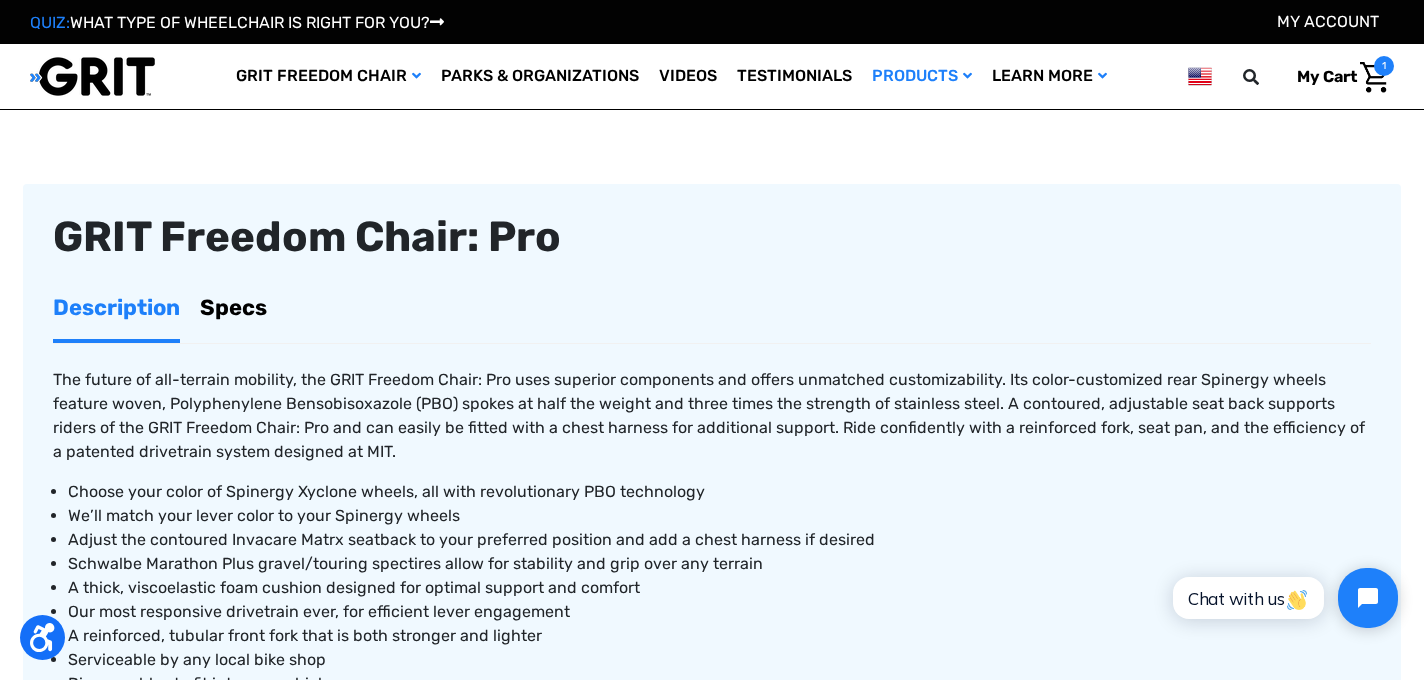 scroll, scrollTop: 640, scrollLeft: 0, axis: vertical 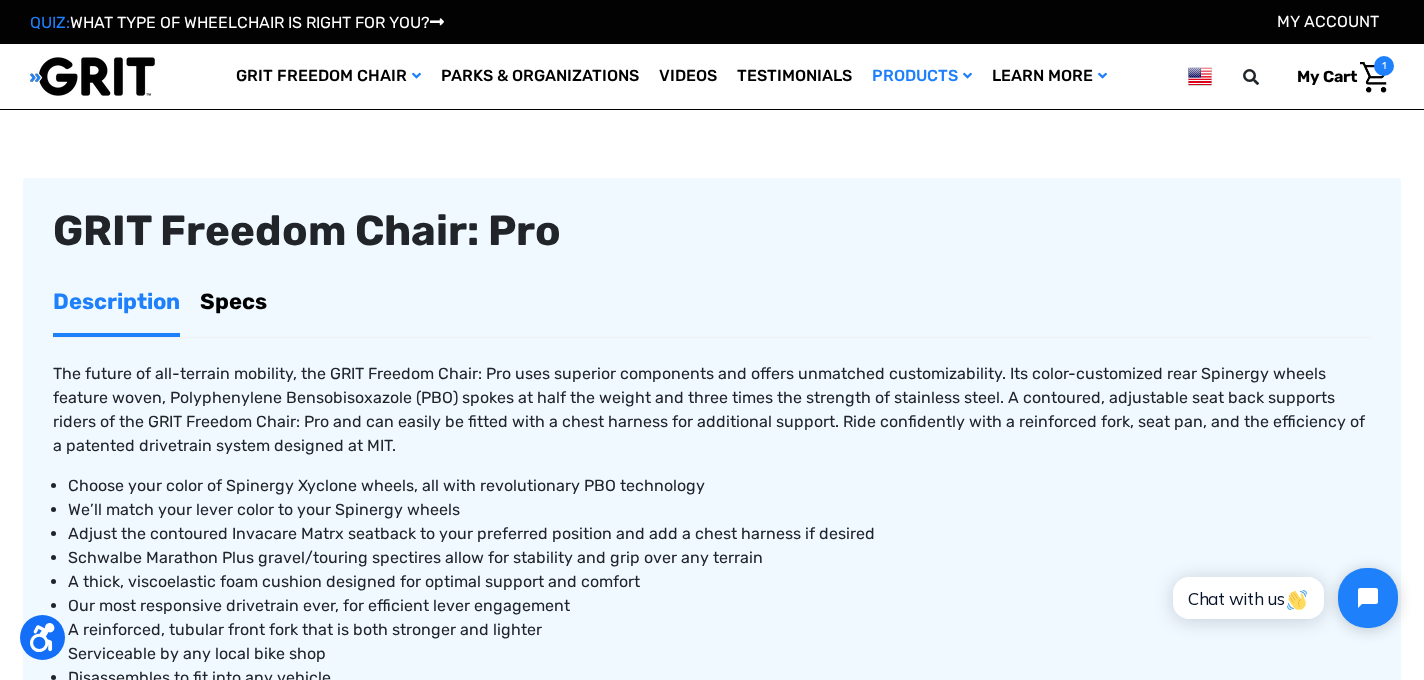 drag, startPoint x: 1118, startPoint y: 251, endPoint x: 1136, endPoint y: 243, distance: 19.697716 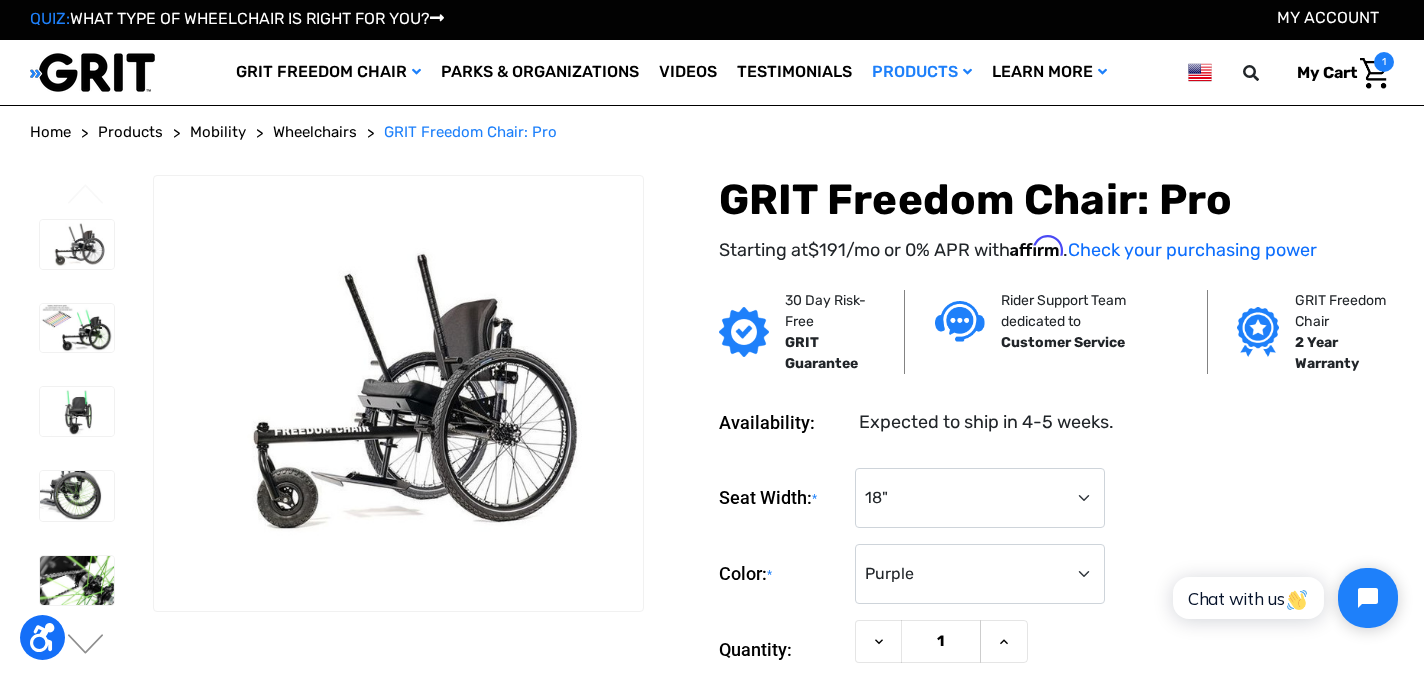 scroll, scrollTop: 0, scrollLeft: 0, axis: both 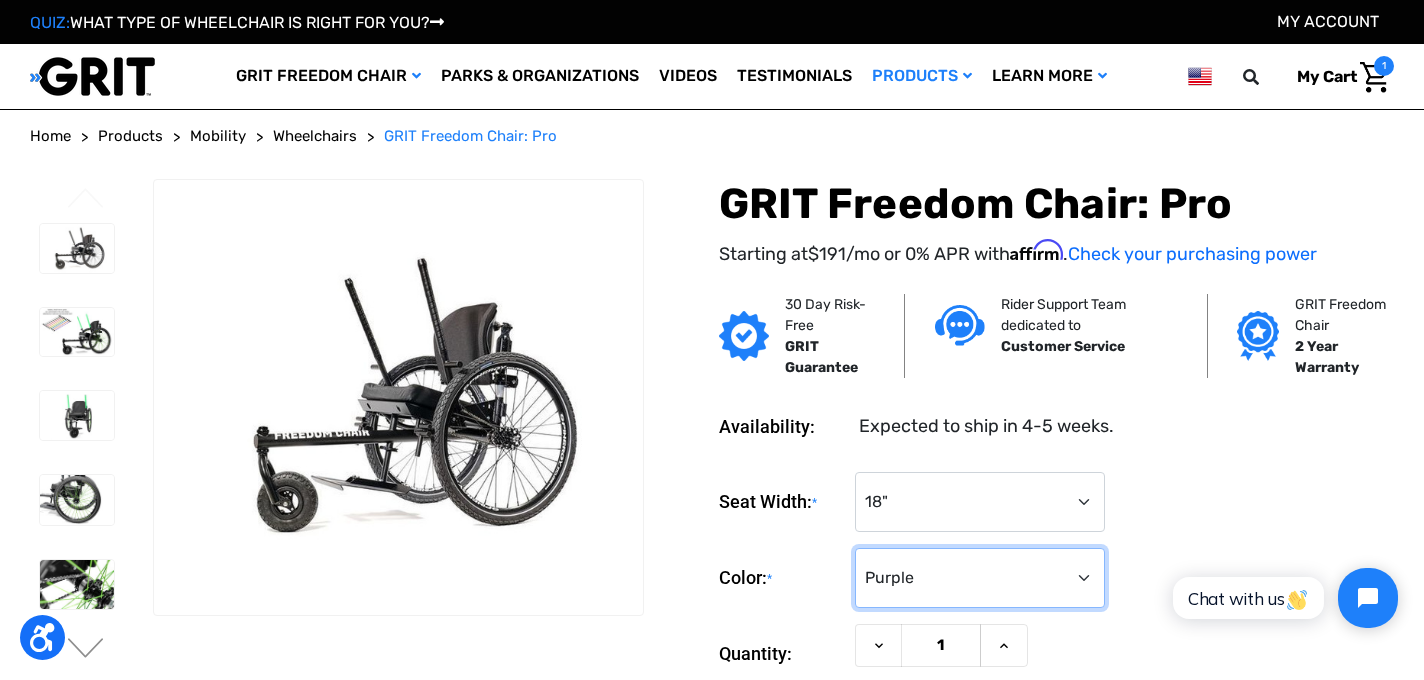 click on "Choose Options
Black
Blue
Green
Orange
Pink
Purple
Red
White
Yellow" at bounding box center (980, 578) 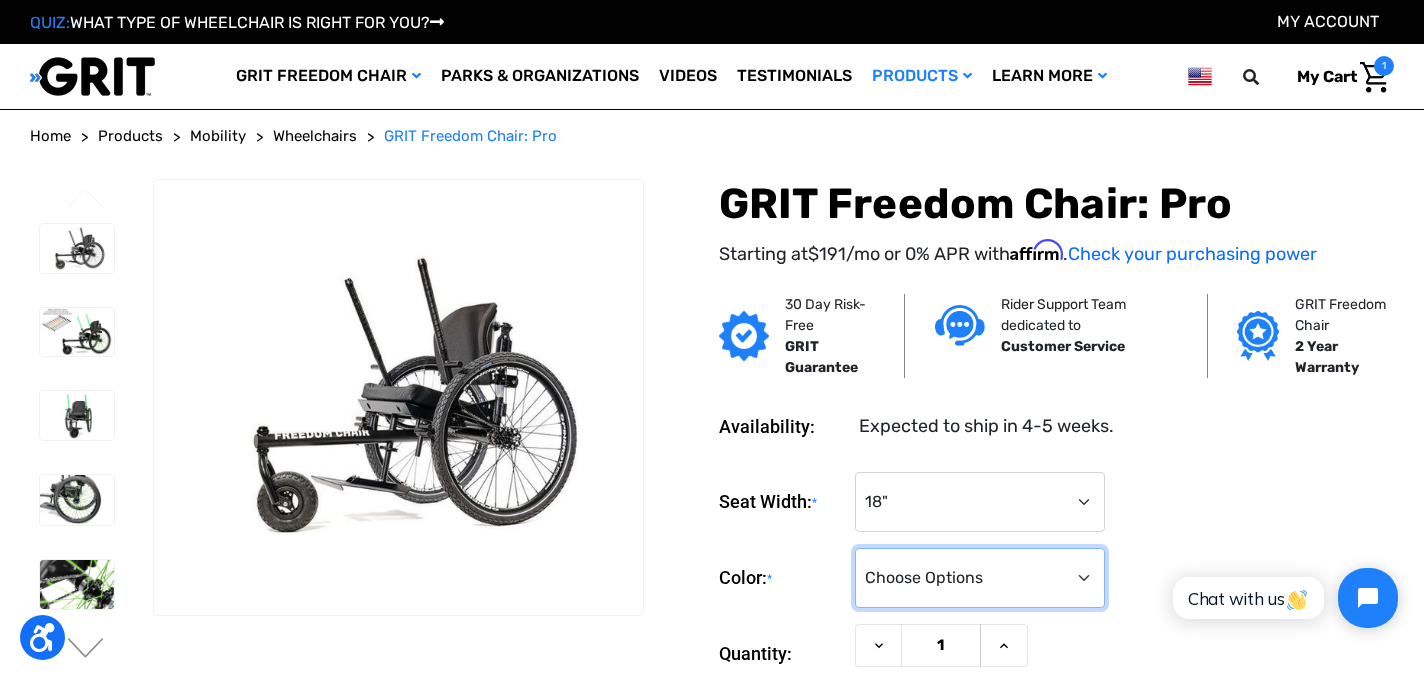click on "Choose Options
Black
Blue
Green
Orange
Pink
Purple
Red
White
Yellow" at bounding box center [980, 578] 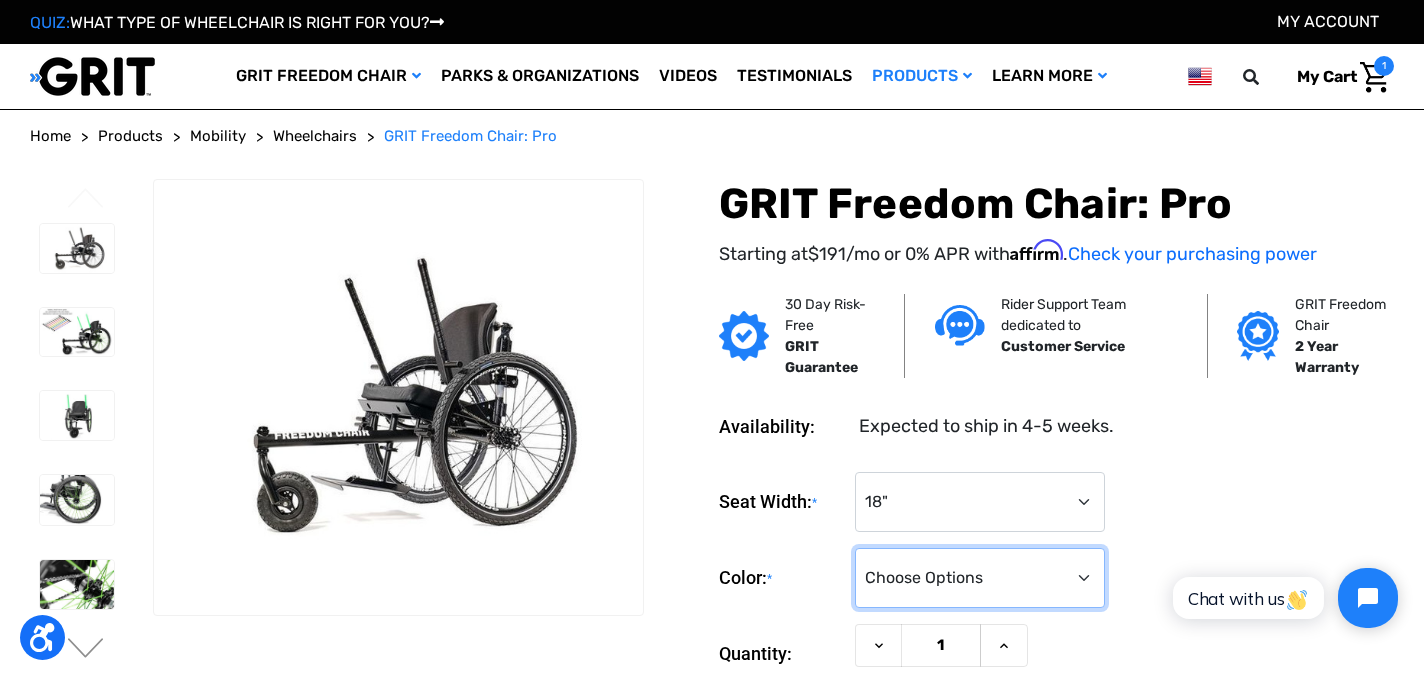 select on "327" 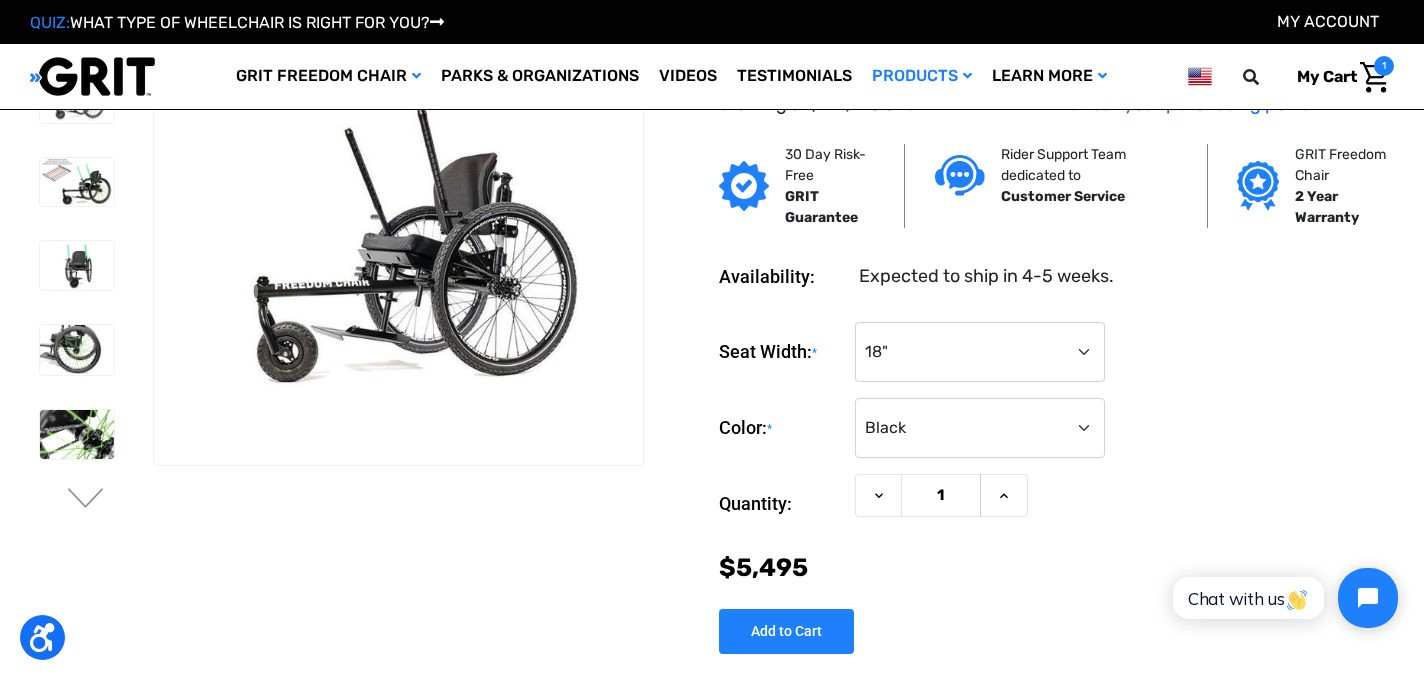 click on "Seat Width:
*
Choose Options
16"
18"
20"
Color:
*
Choose Options
Black
Blue
Green
Orange
Pink
Purple
Red
White
Yellow
Current Stock:
Quantity:
Decrease Quantity of GRIT Freedom Chair: Pro
1
)" at bounding box center [1056, 454] 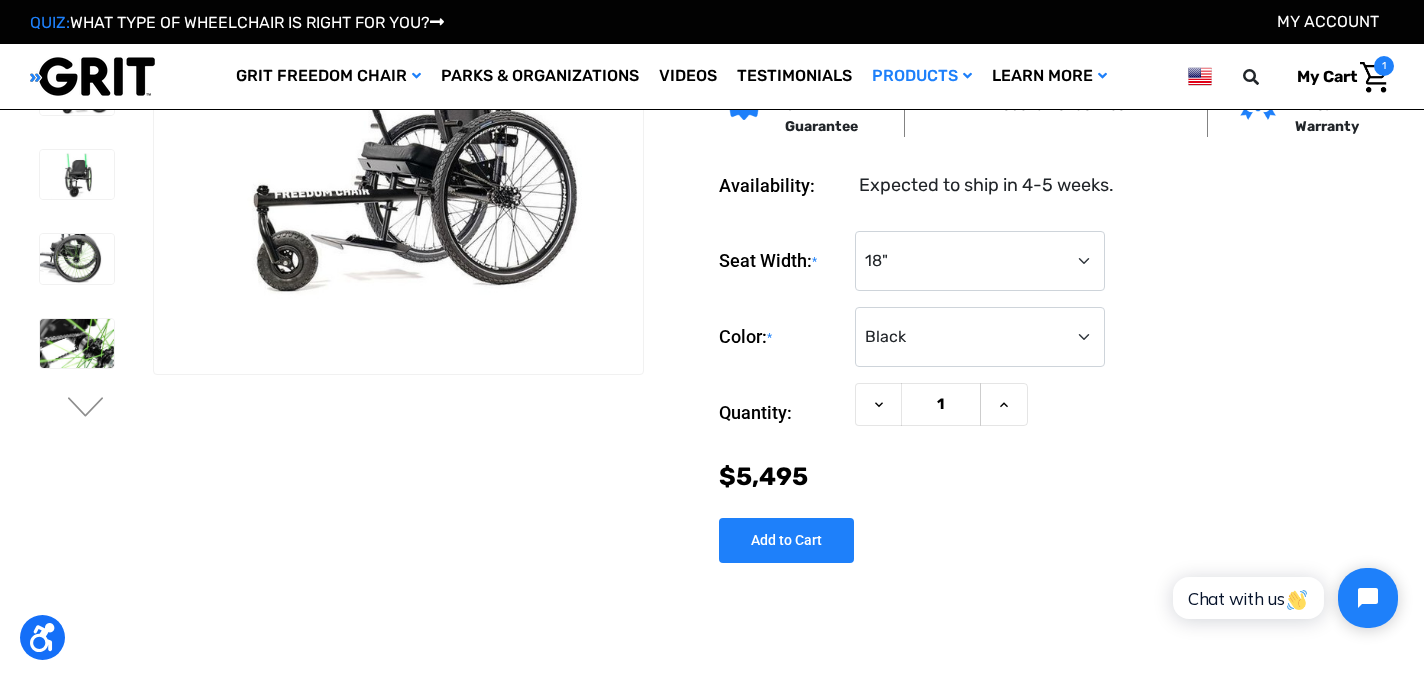scroll, scrollTop: 160, scrollLeft: 0, axis: vertical 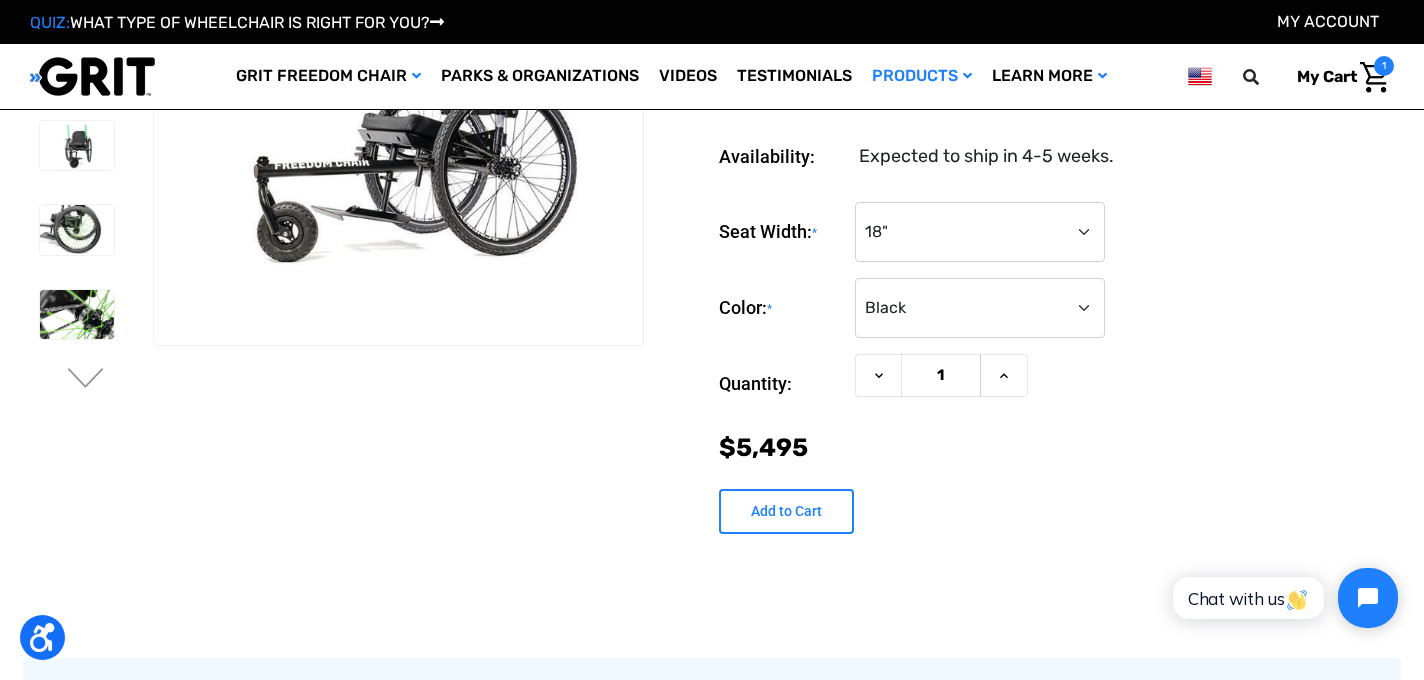 click on "Add to Cart" at bounding box center (786, 511) 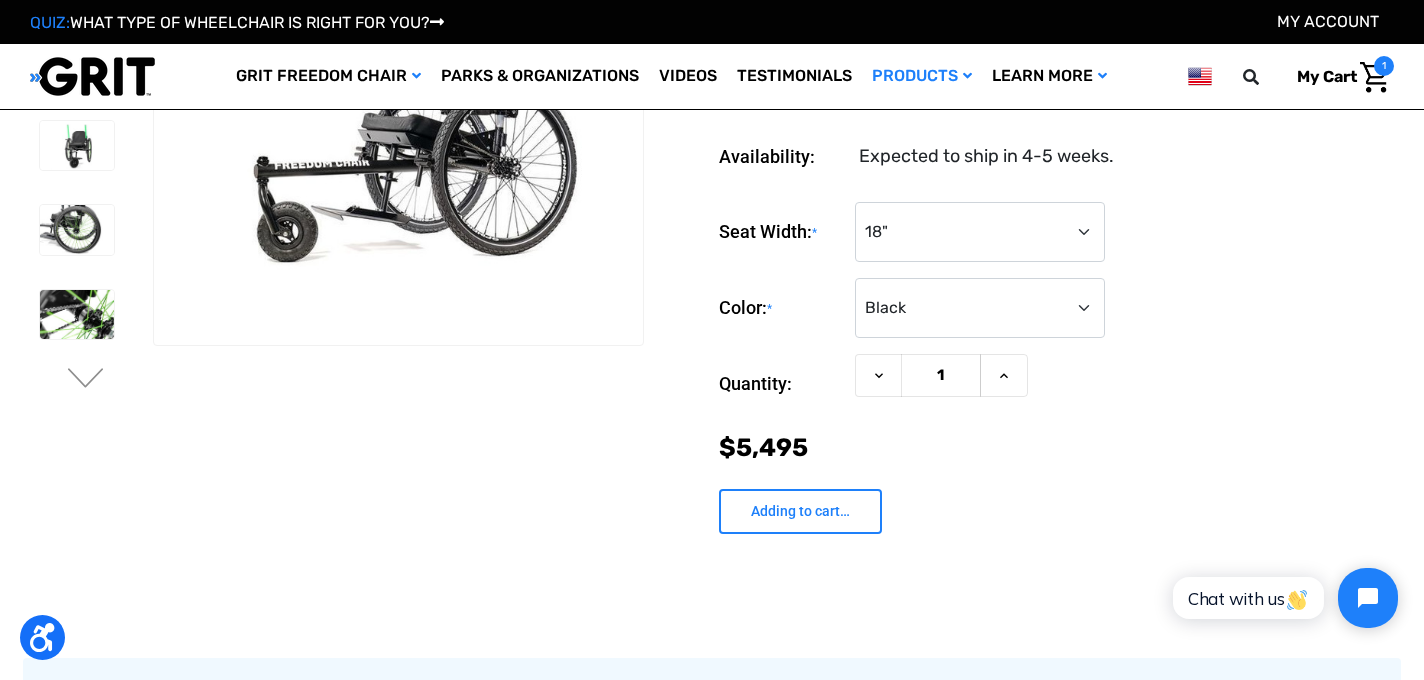 type on "Add to Cart" 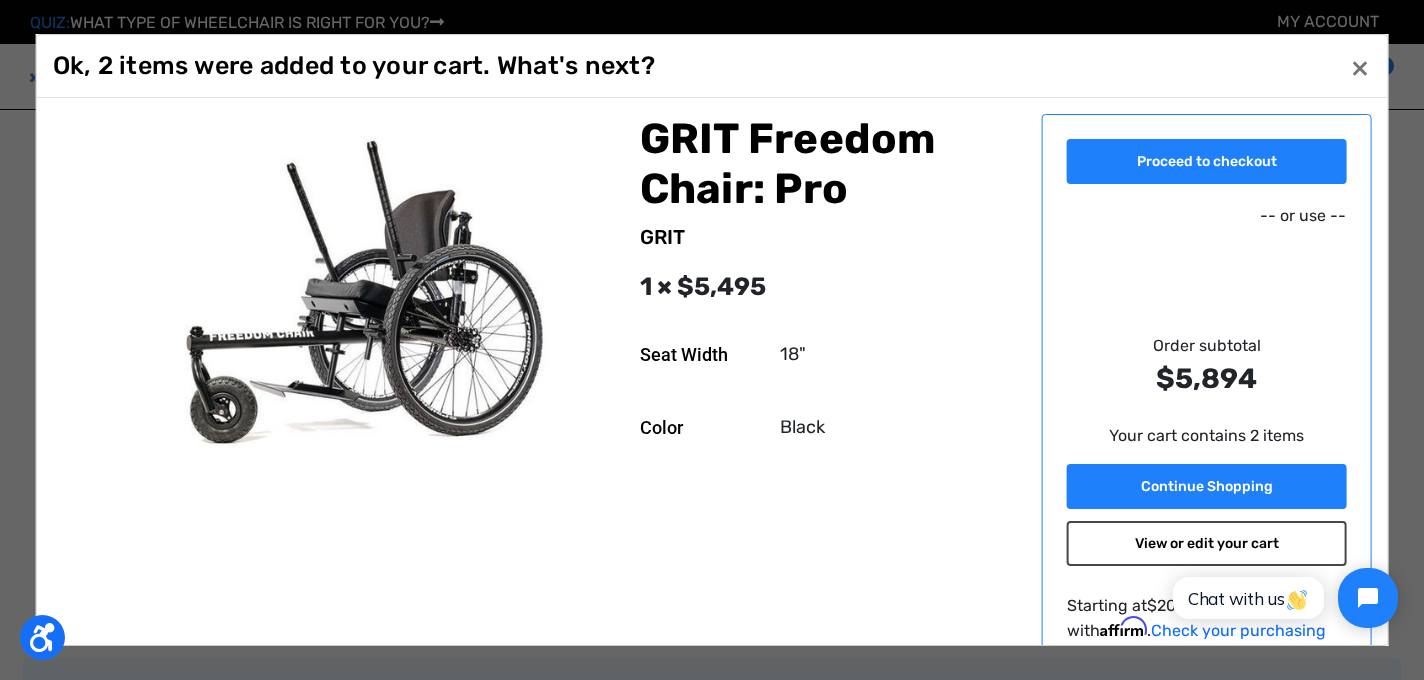 click on "View or edit your cart" at bounding box center (1207, 543) 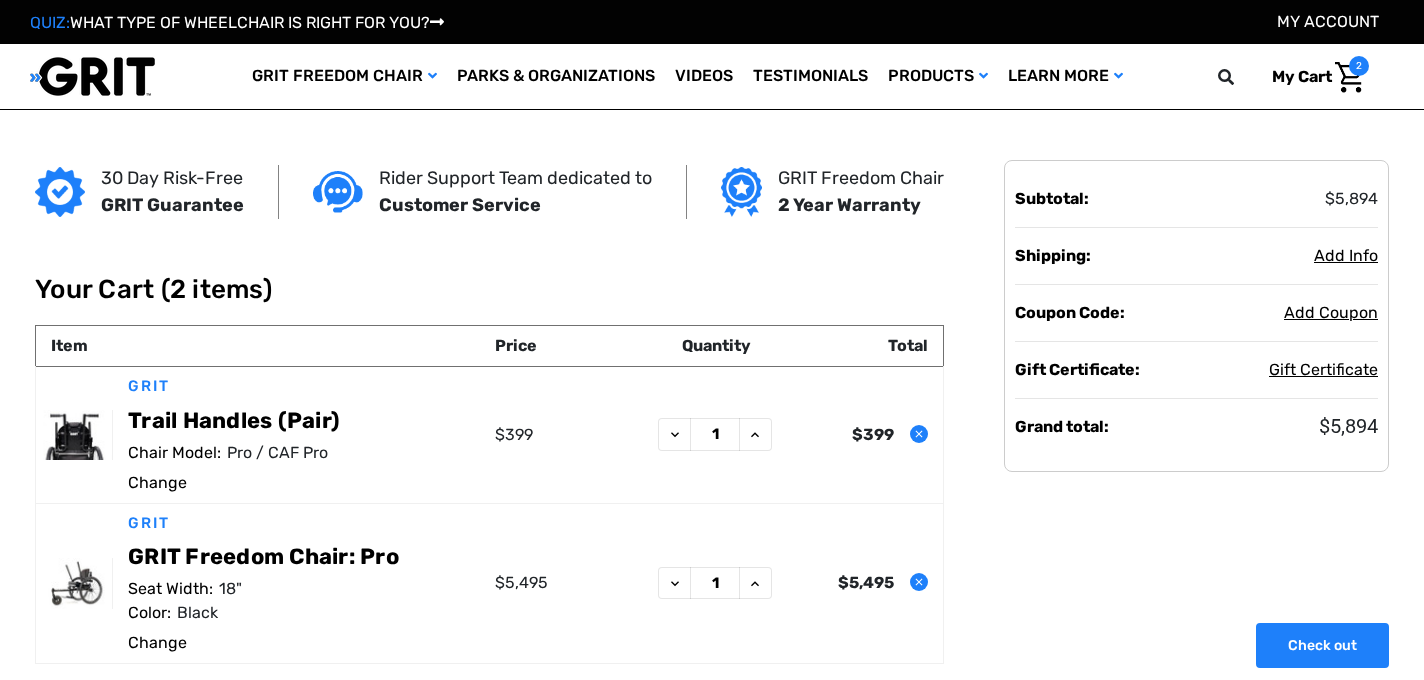 scroll, scrollTop: 0, scrollLeft: 0, axis: both 